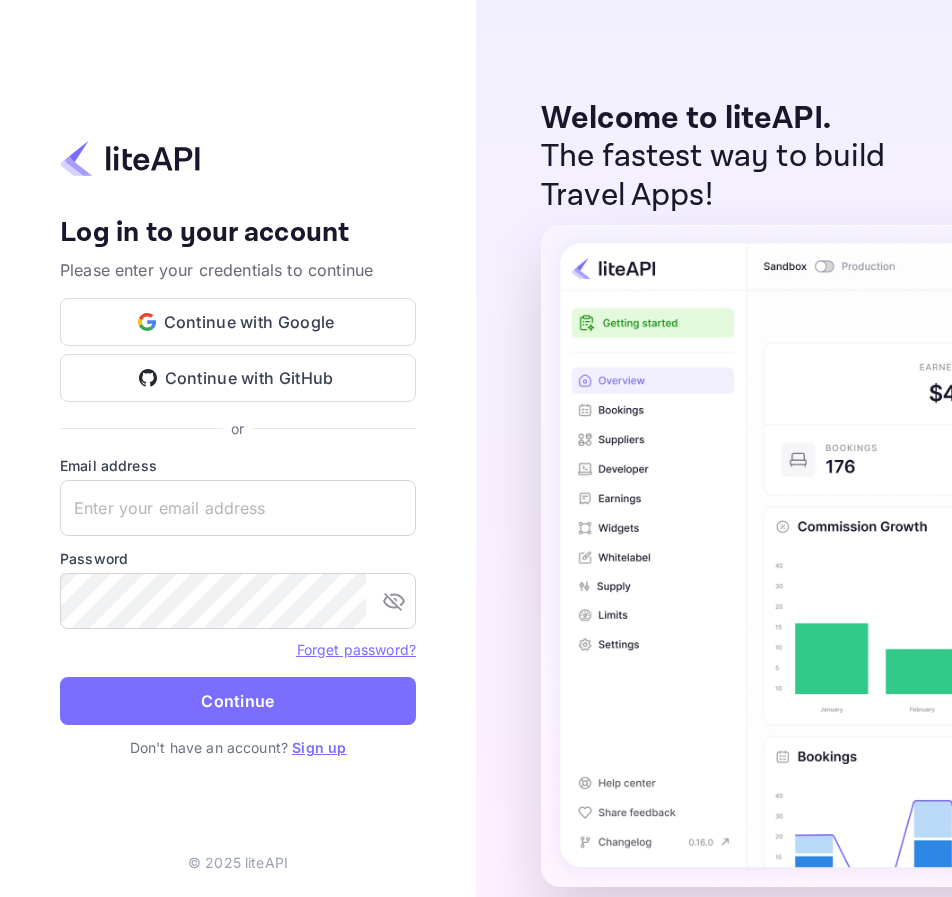 scroll, scrollTop: 0, scrollLeft: 0, axis: both 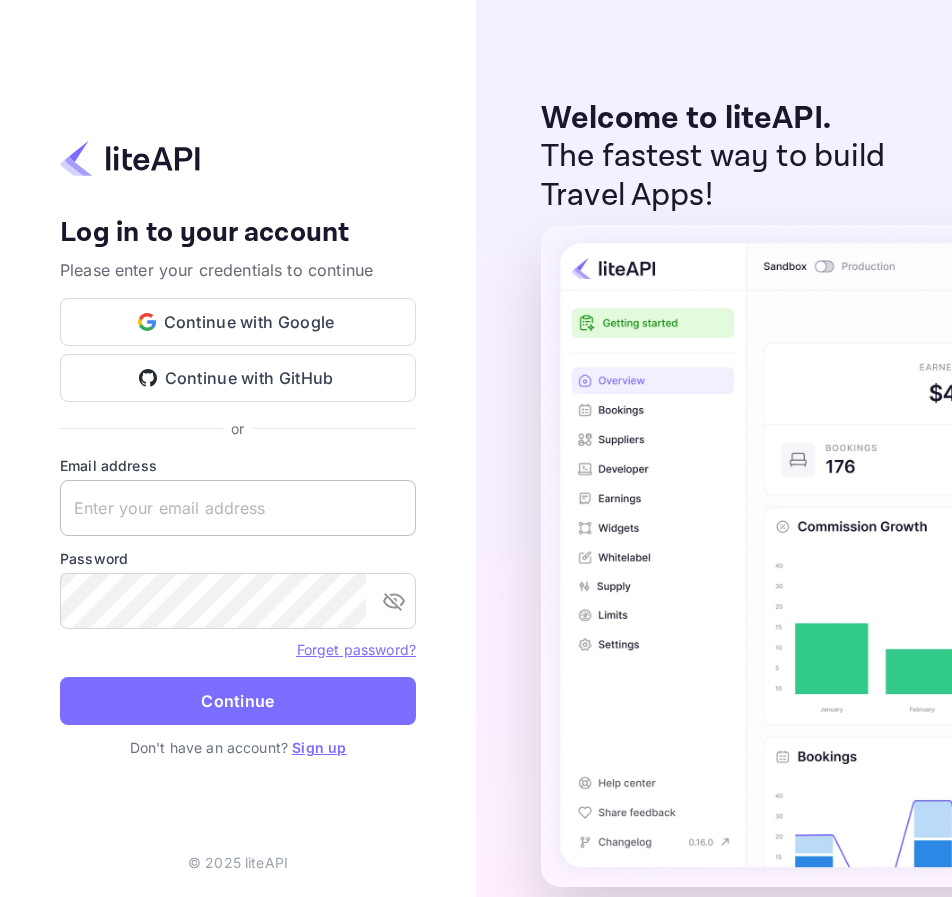 click at bounding box center (238, 508) 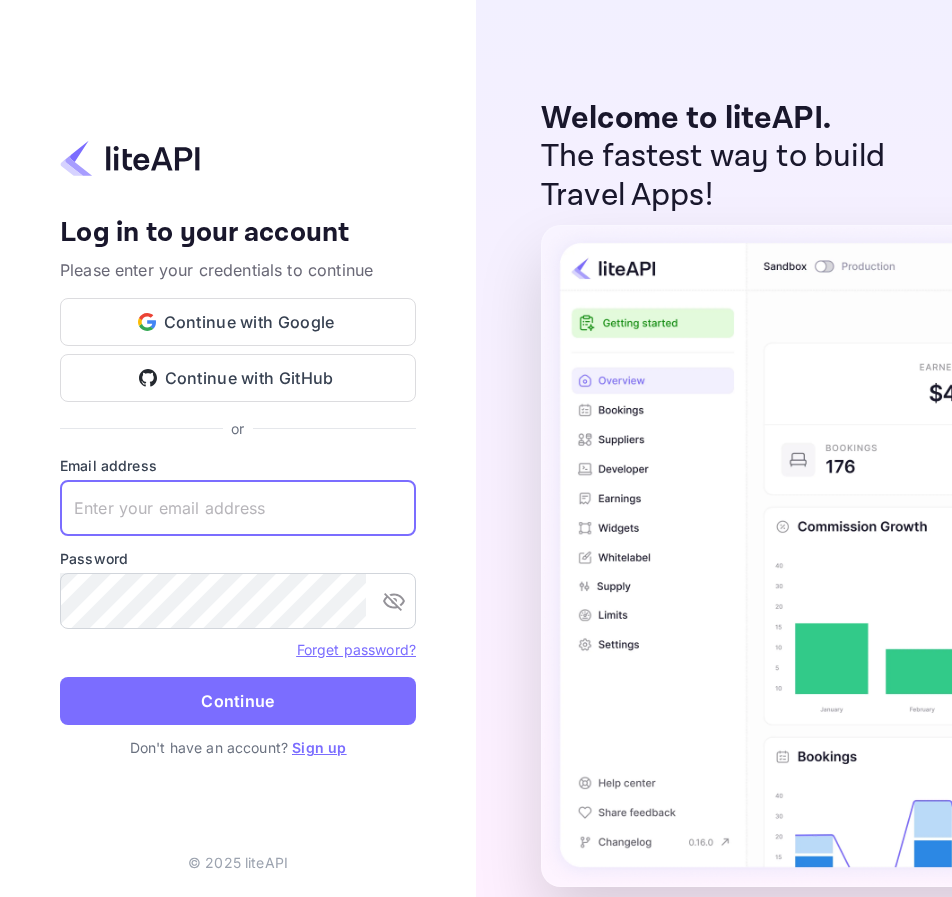 paste on "[EMAIL]" 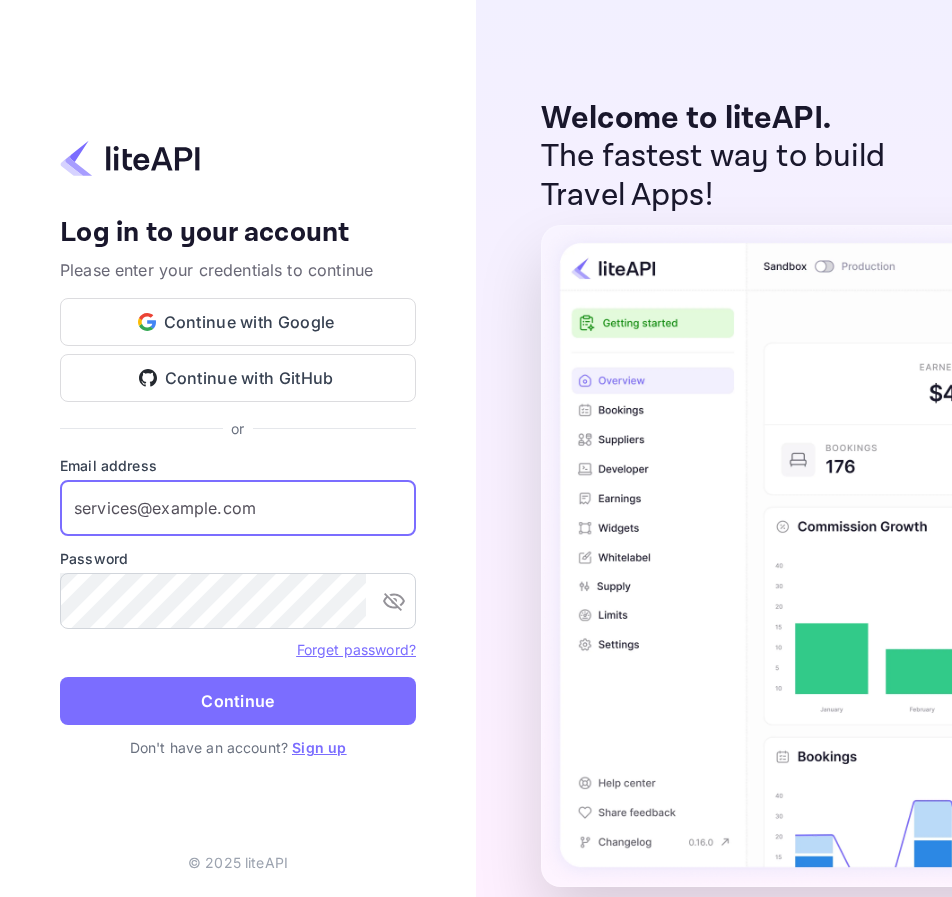 type on "services@withjoy.com" 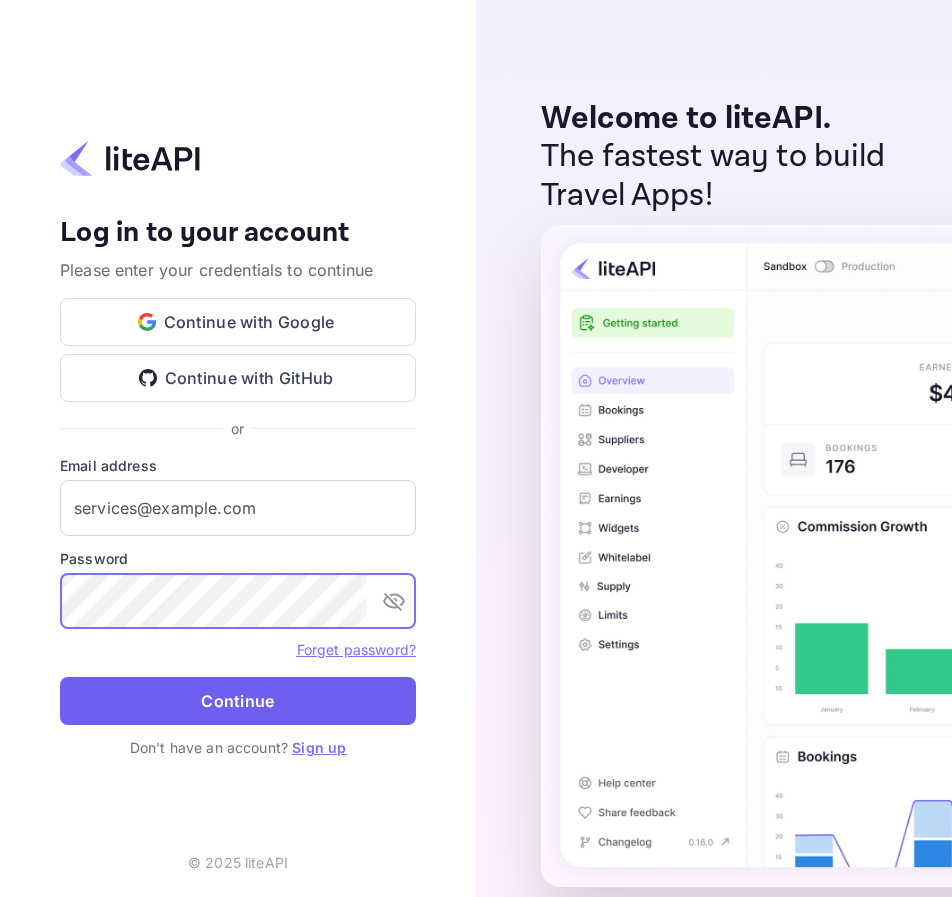 click on "Continue" at bounding box center (238, 701) 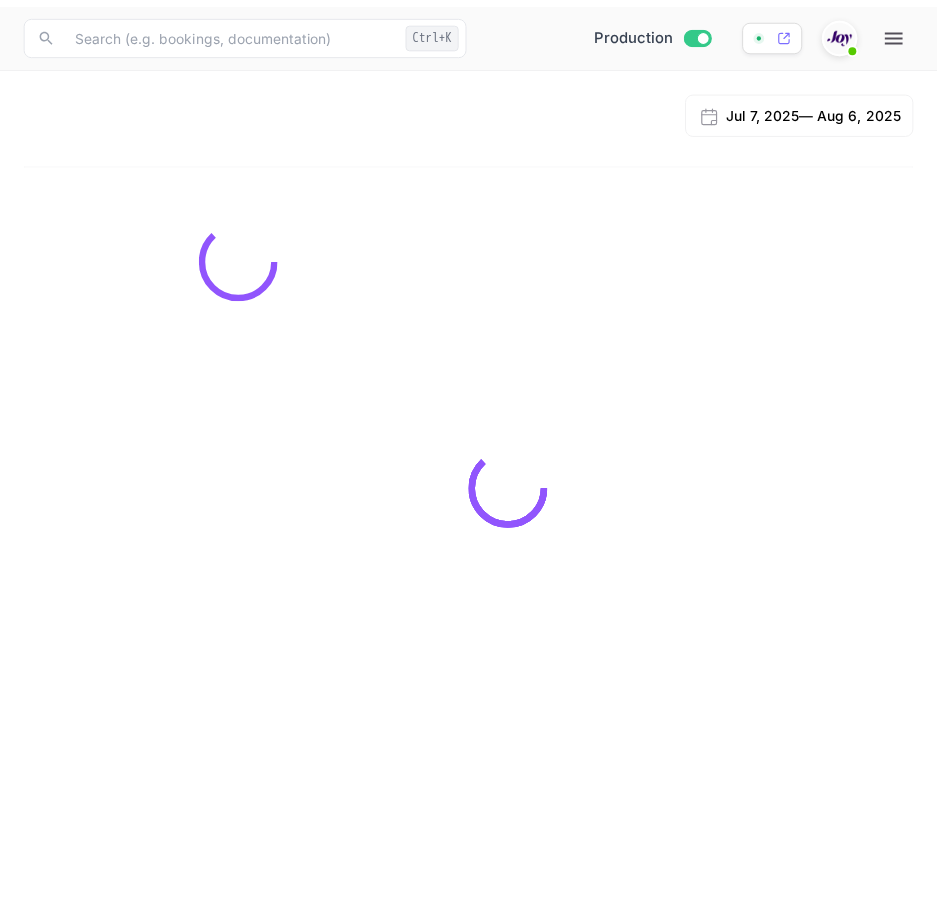 scroll, scrollTop: 0, scrollLeft: 0, axis: both 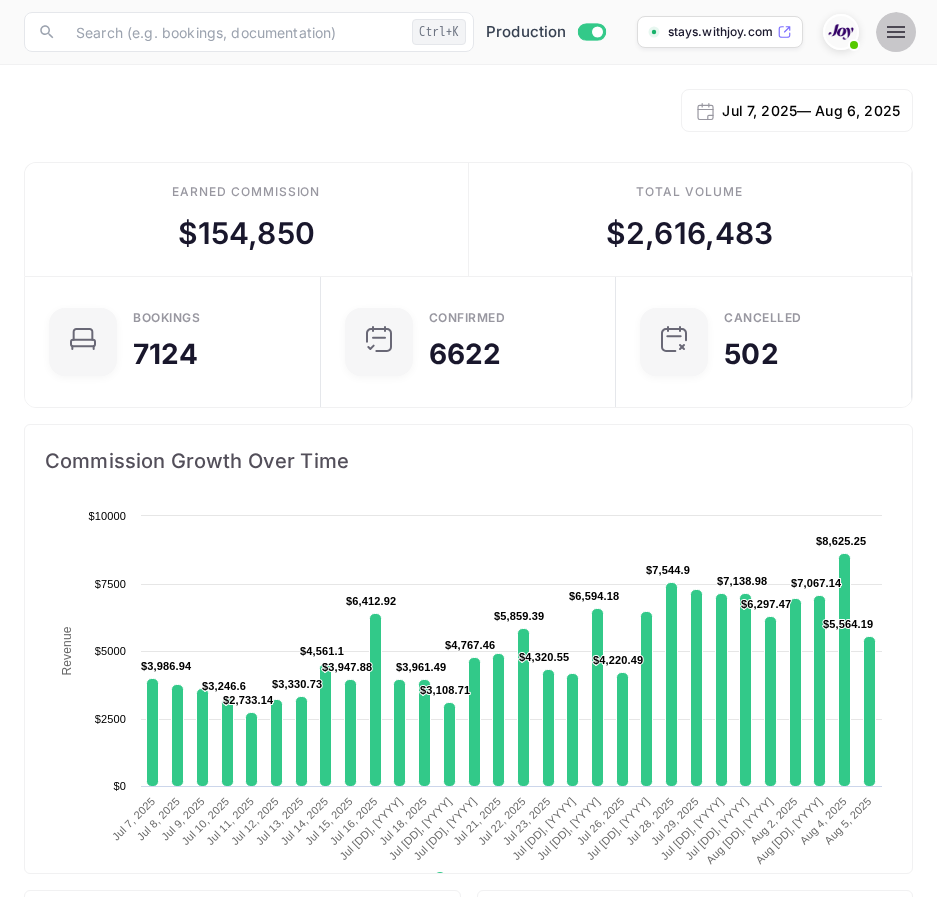 click 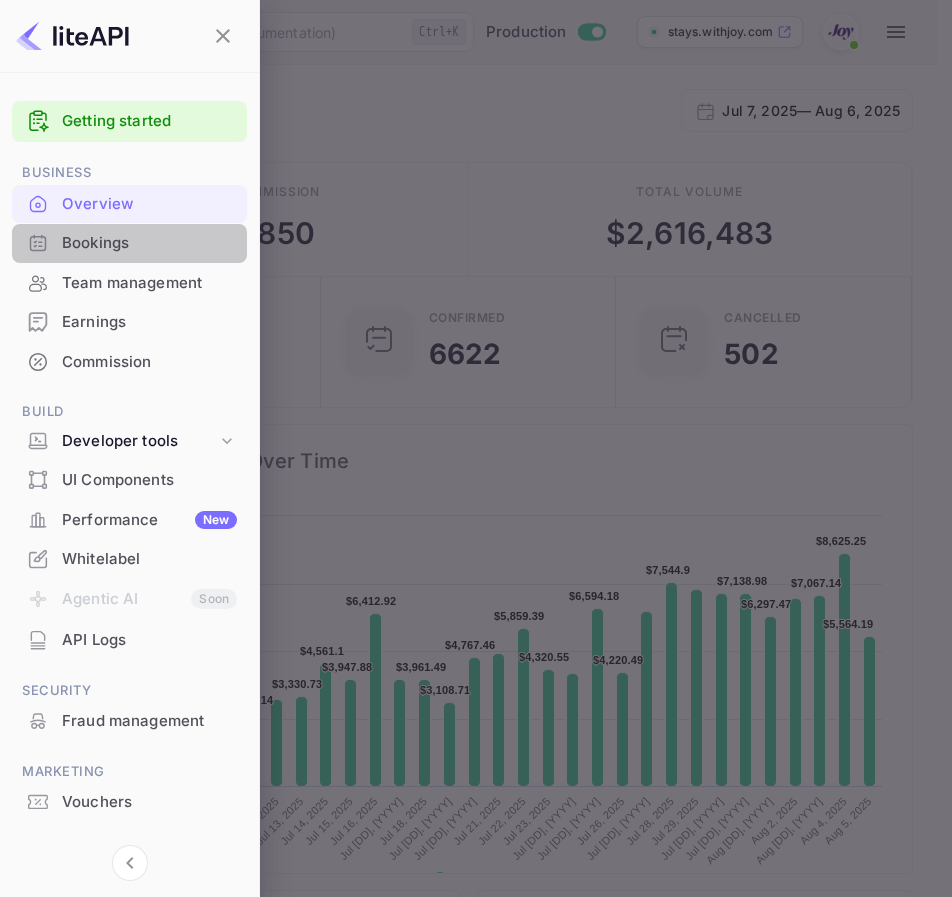 click on "Bookings" at bounding box center [149, 243] 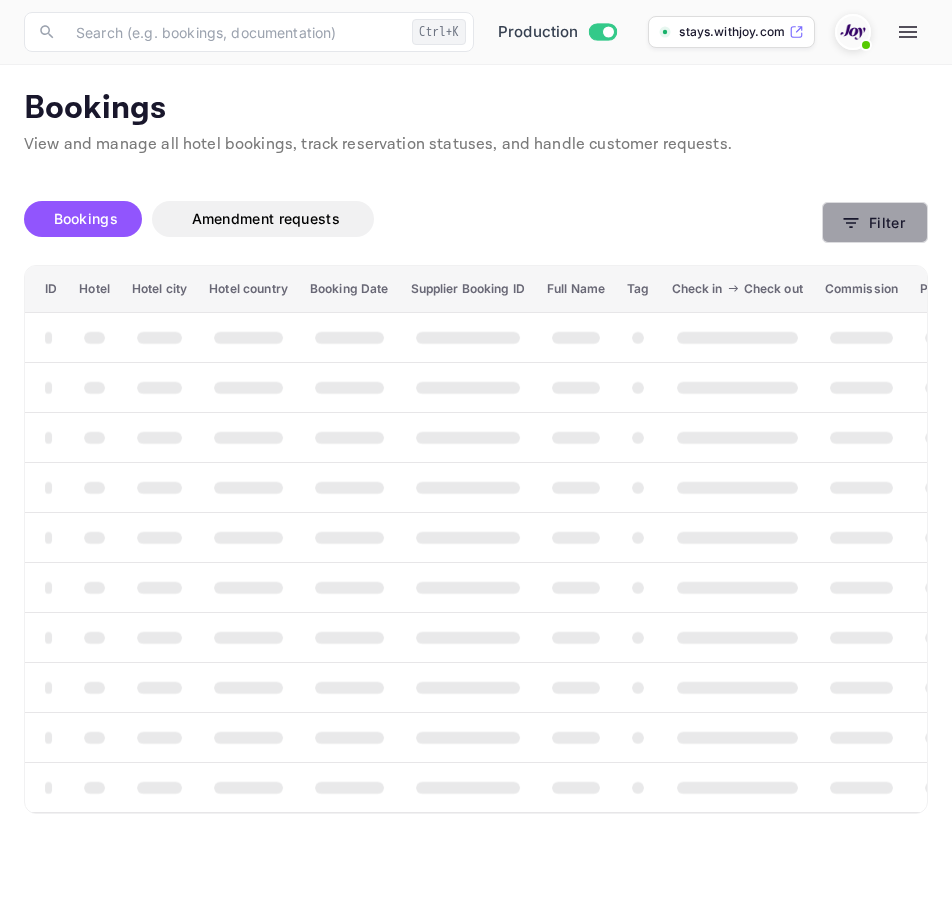 click on "Filter" at bounding box center [875, 222] 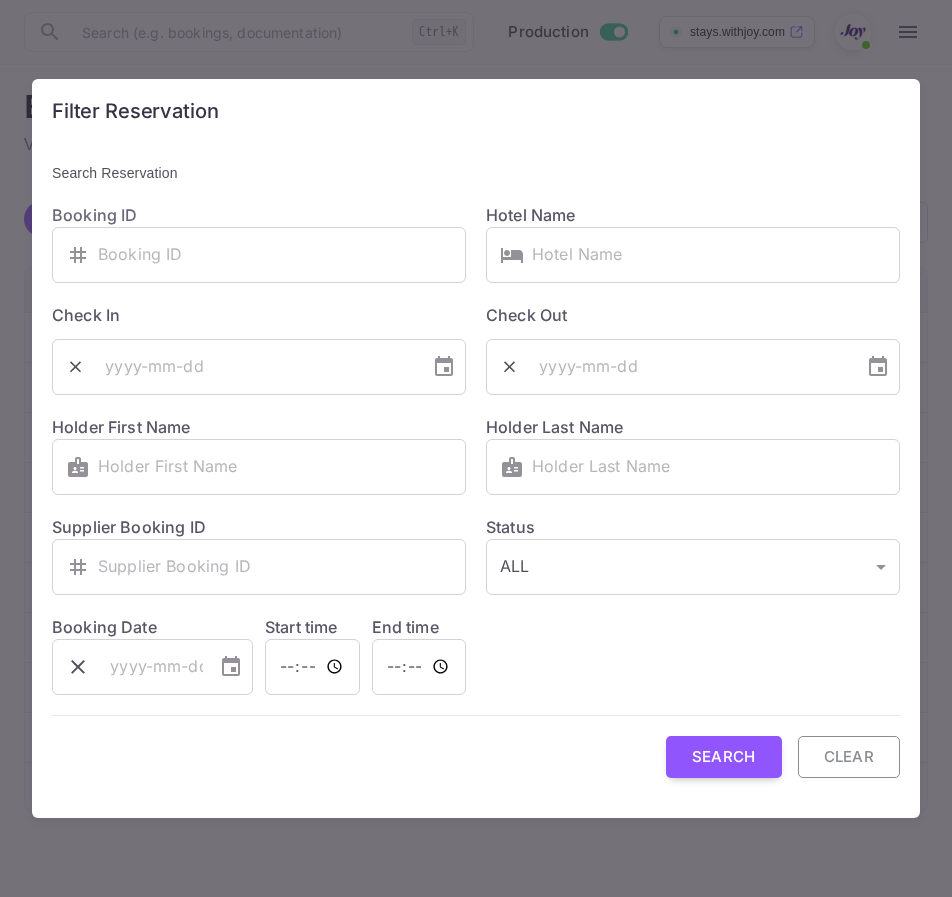 click on "Clear" at bounding box center (849, 757) 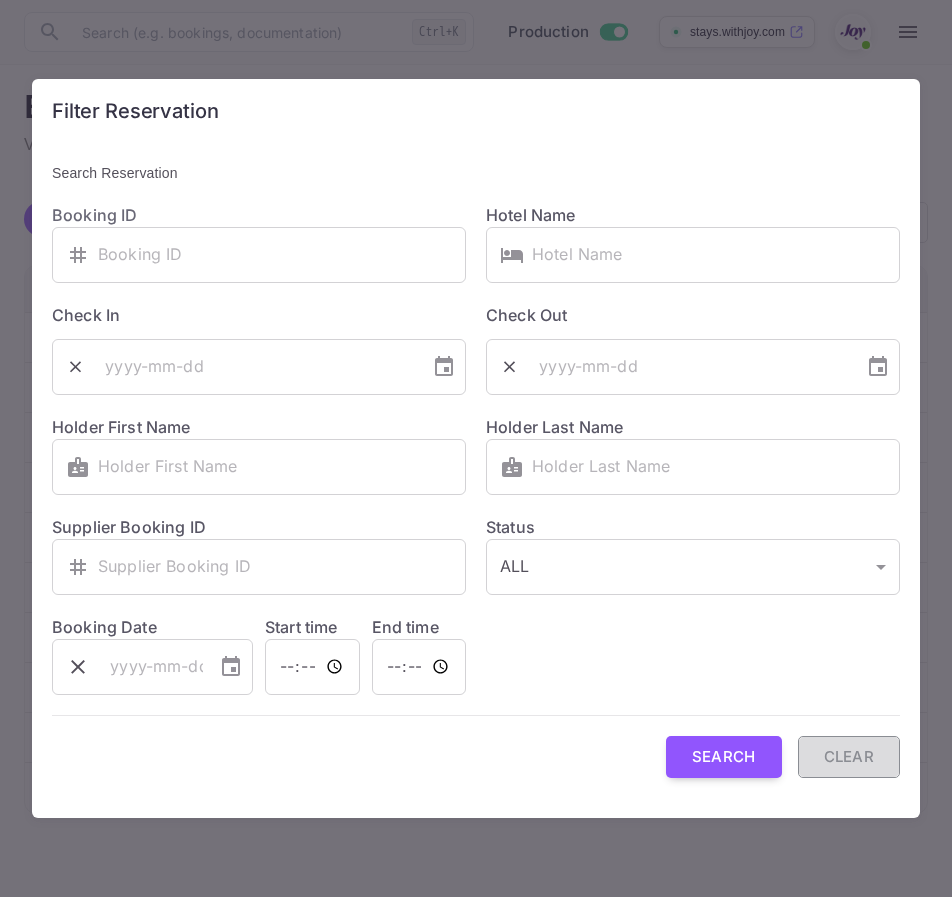 click on "Clear" at bounding box center (849, 757) 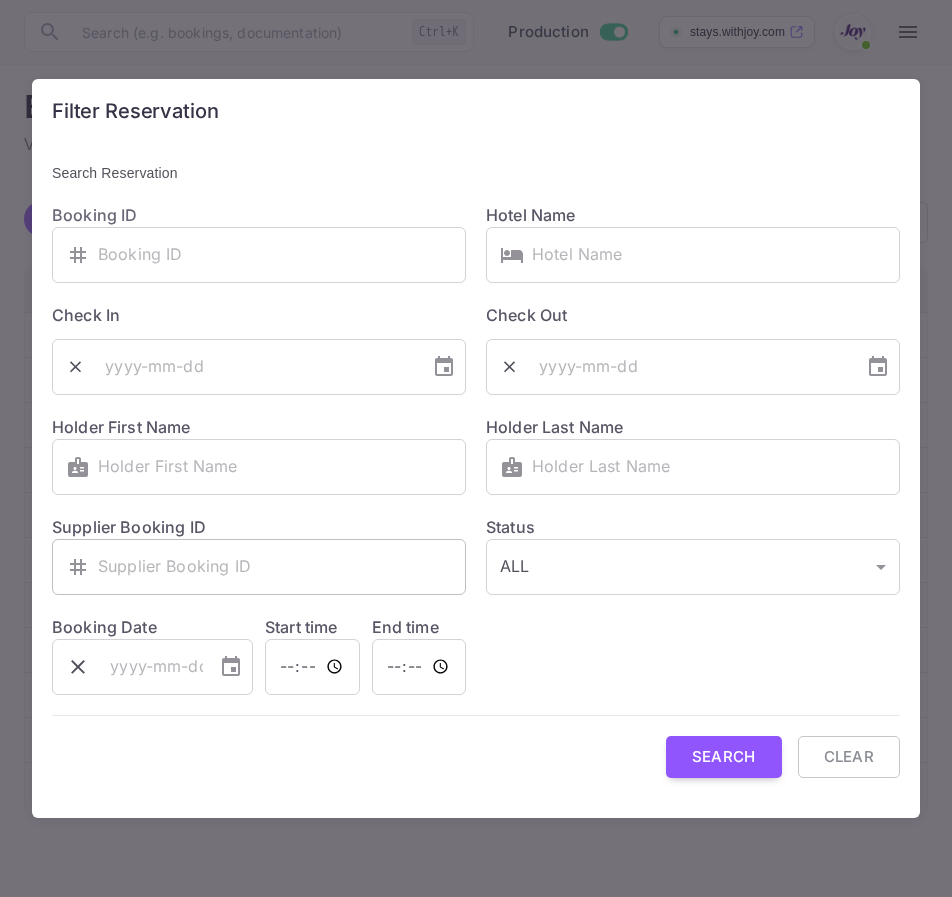 click at bounding box center [282, 567] 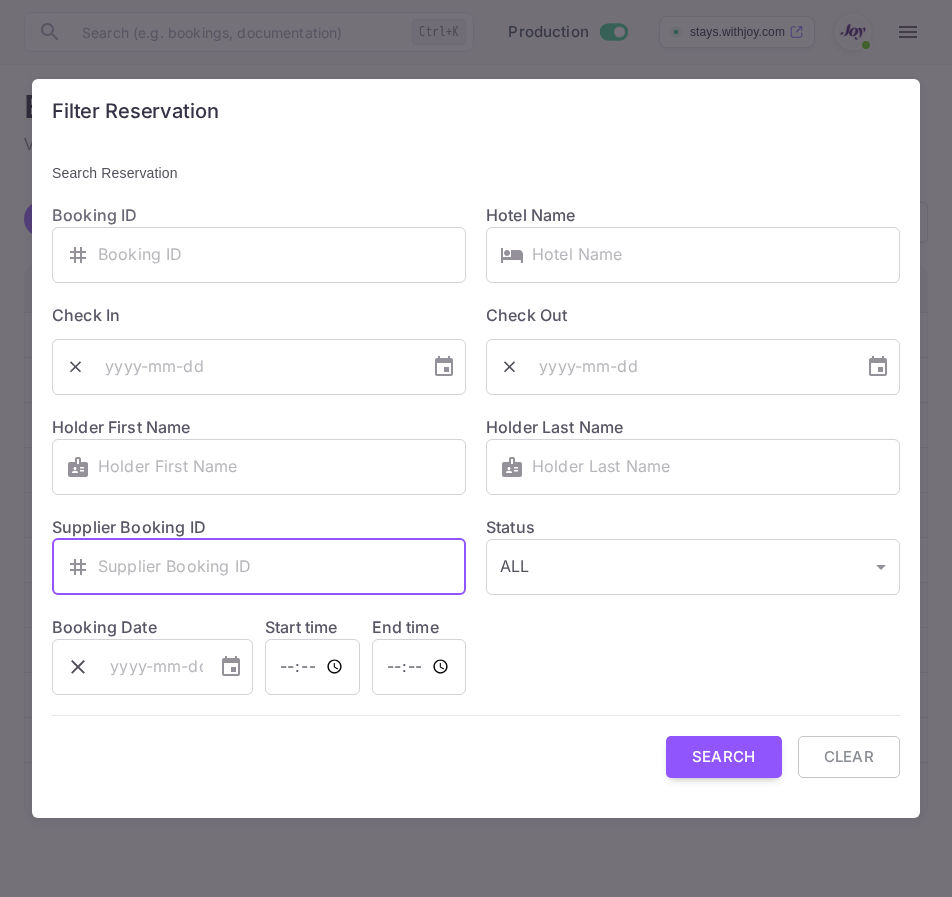 paste on "7484741" 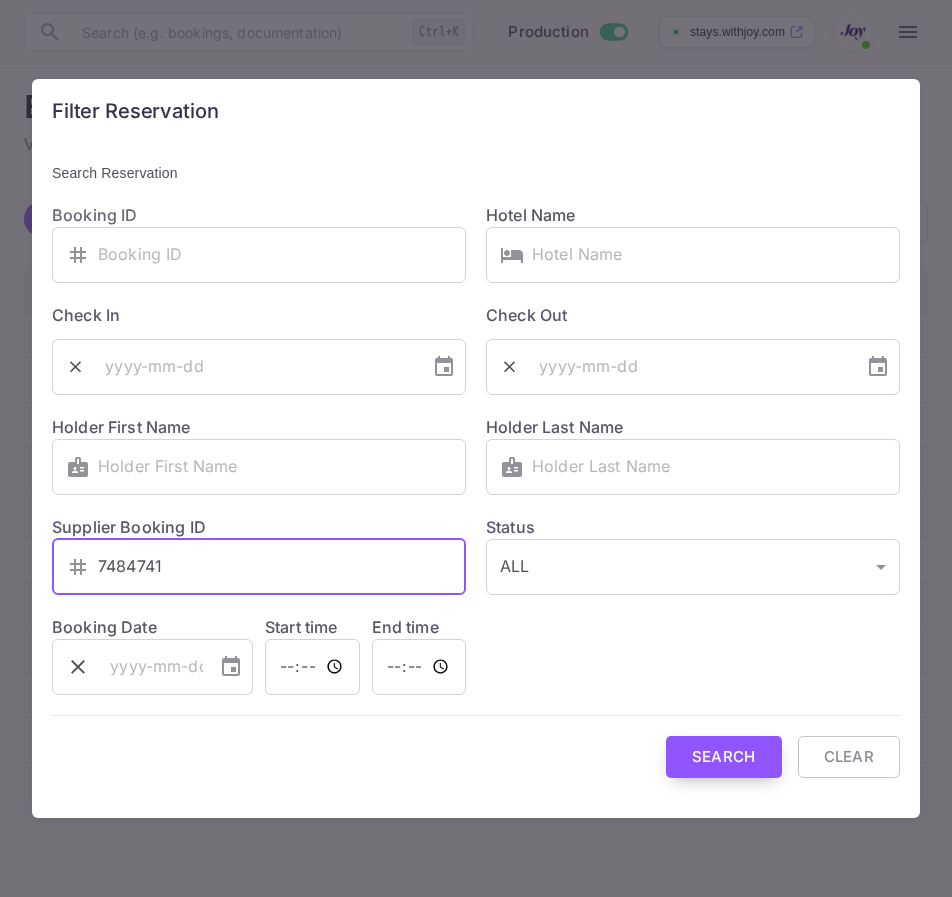 type on "7484741" 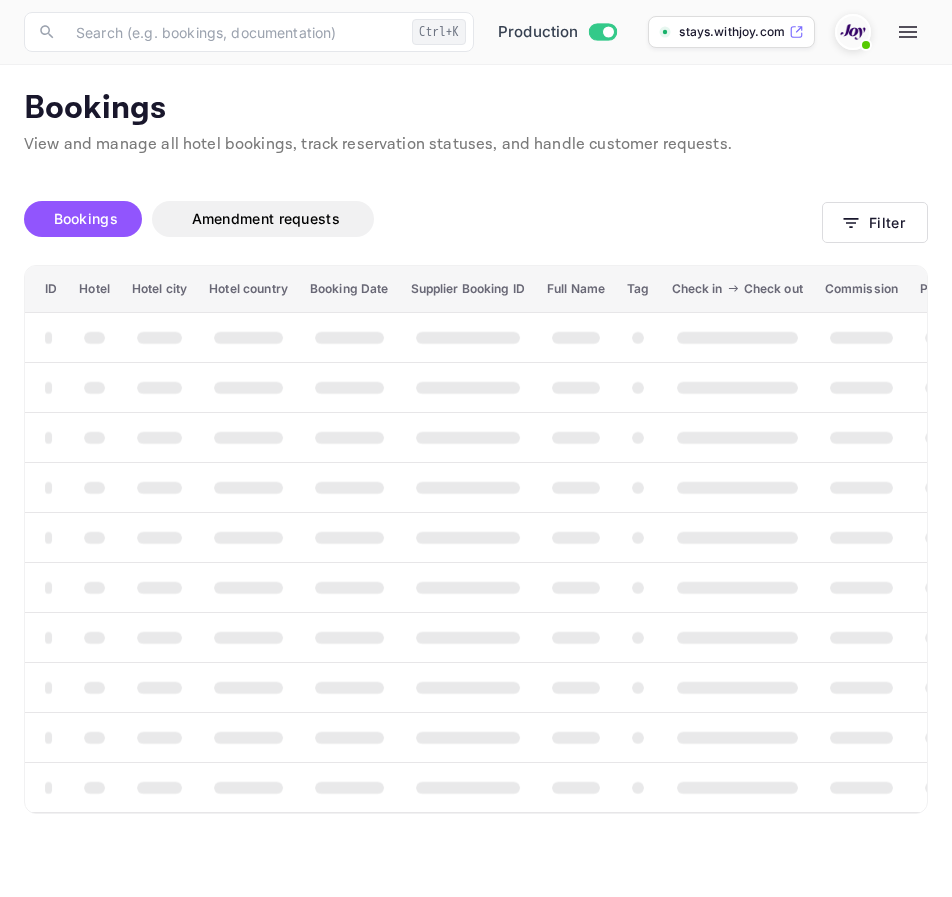 scroll, scrollTop: 0, scrollLeft: 0, axis: both 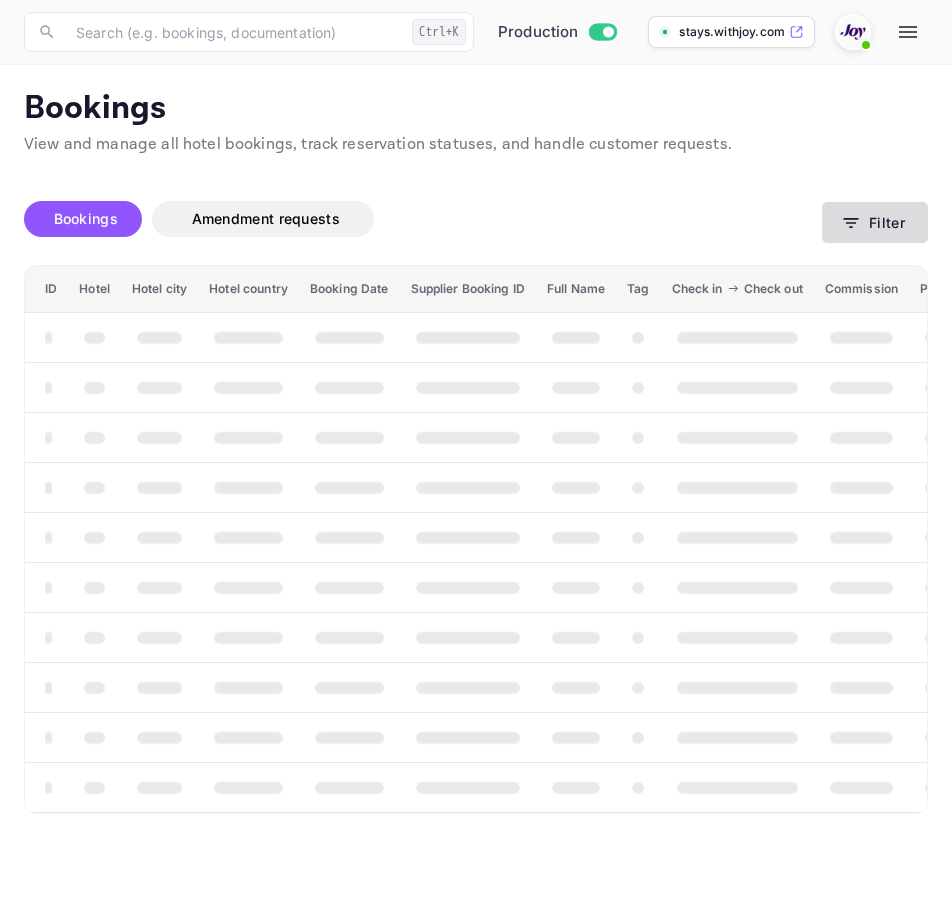 click on "Filter" at bounding box center [875, 222] 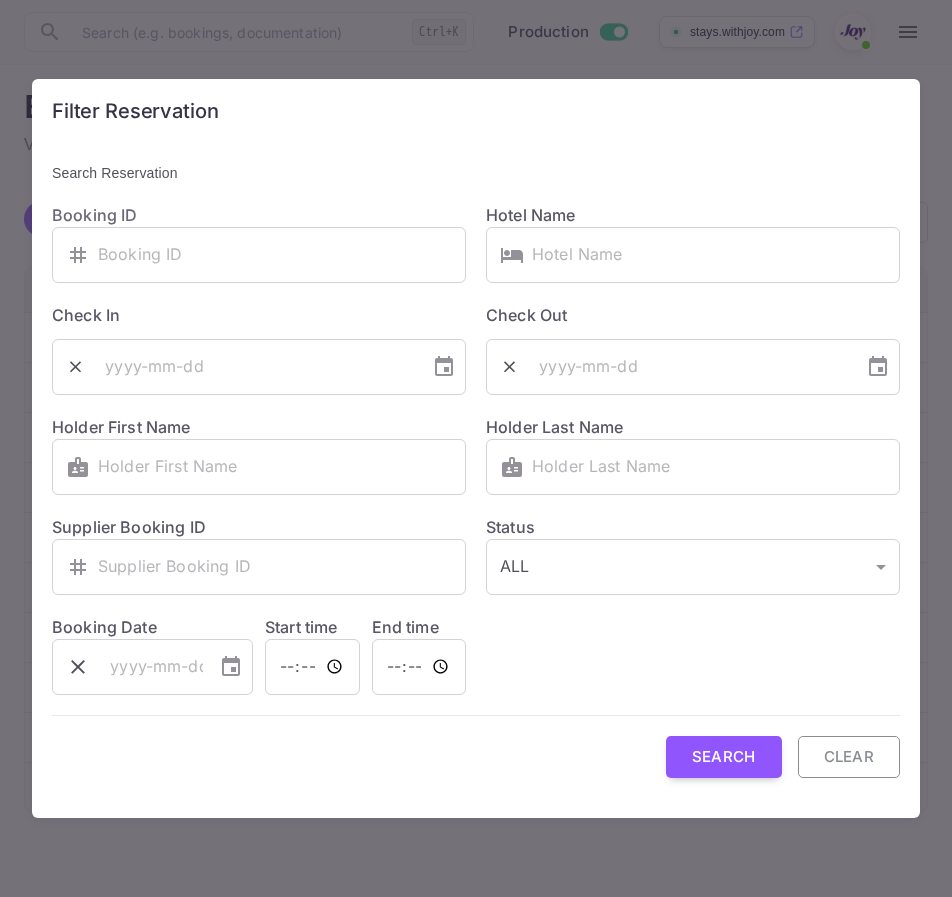click on "Clear" at bounding box center [849, 757] 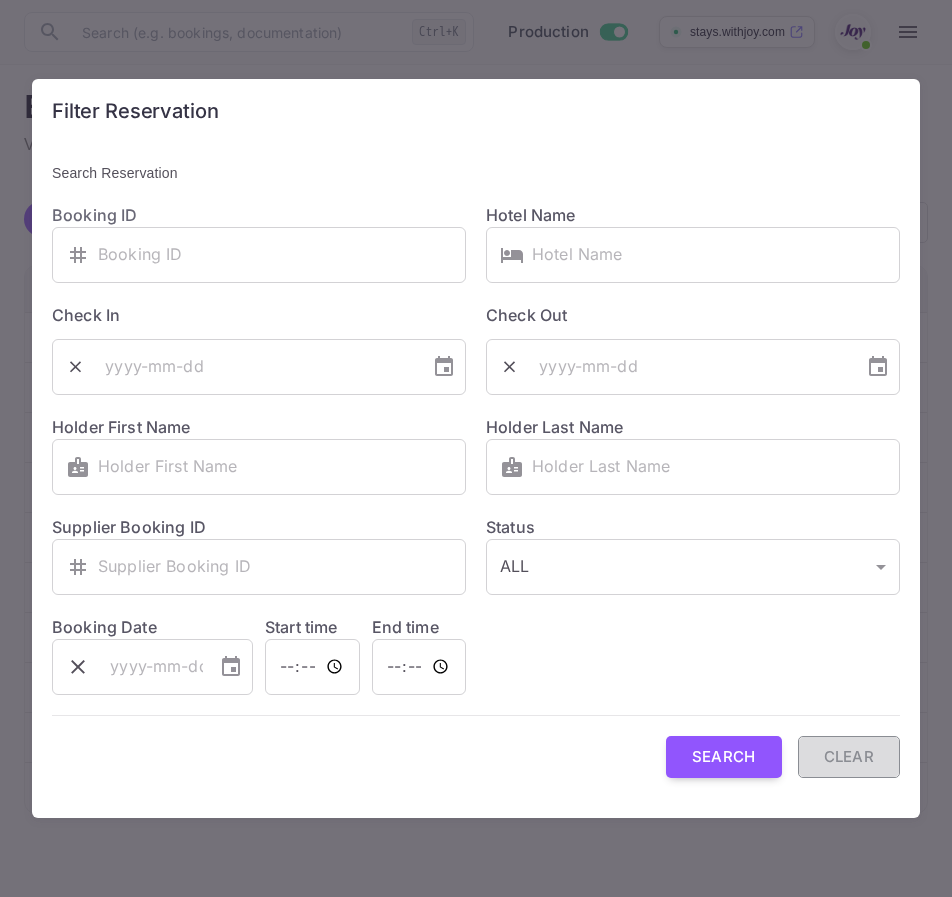click on "Clear" at bounding box center [849, 757] 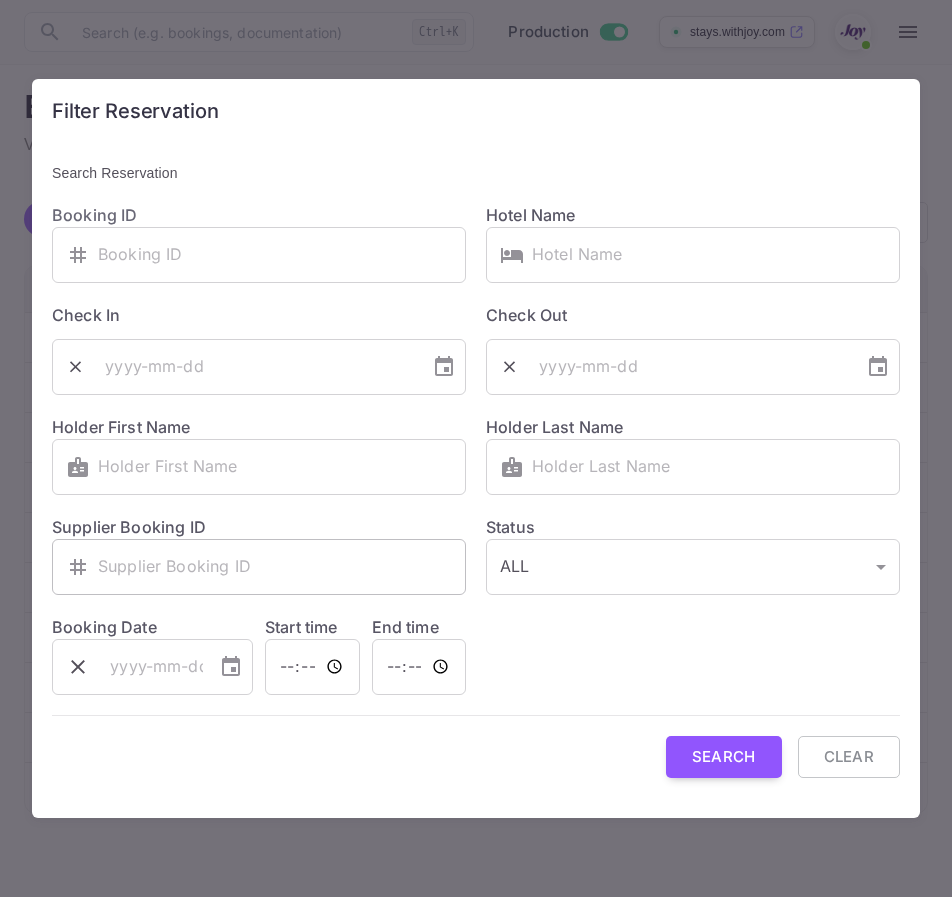 type 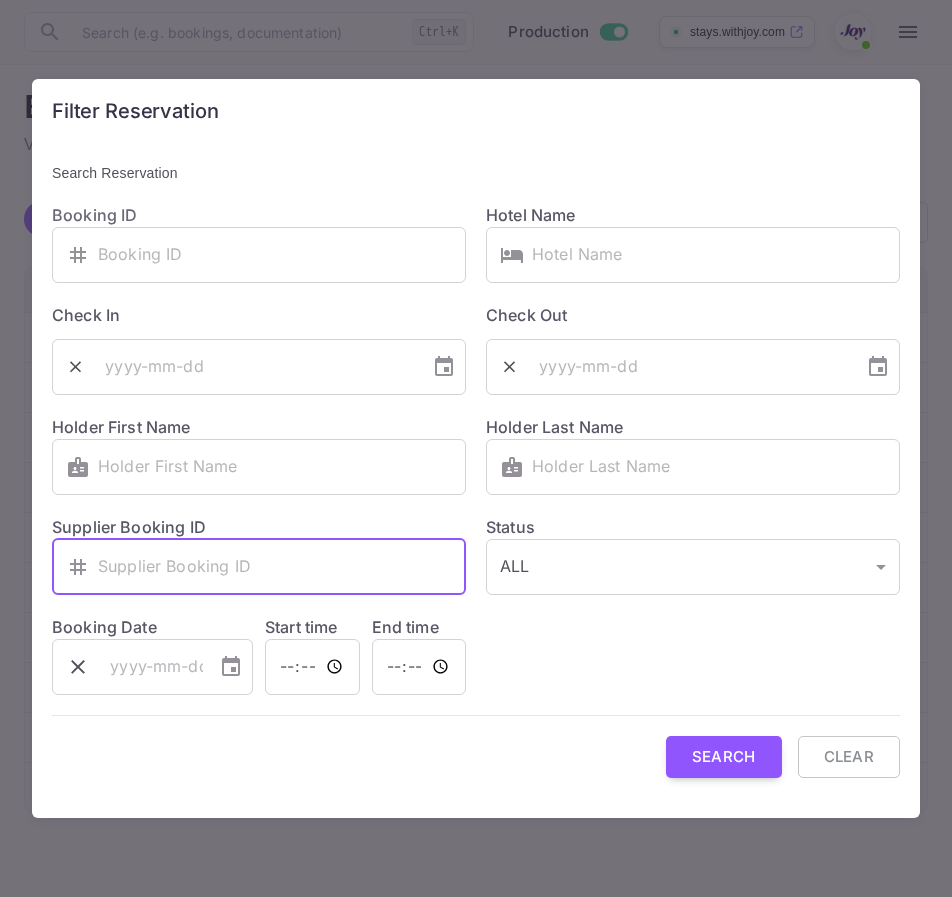 click at bounding box center (282, 567) 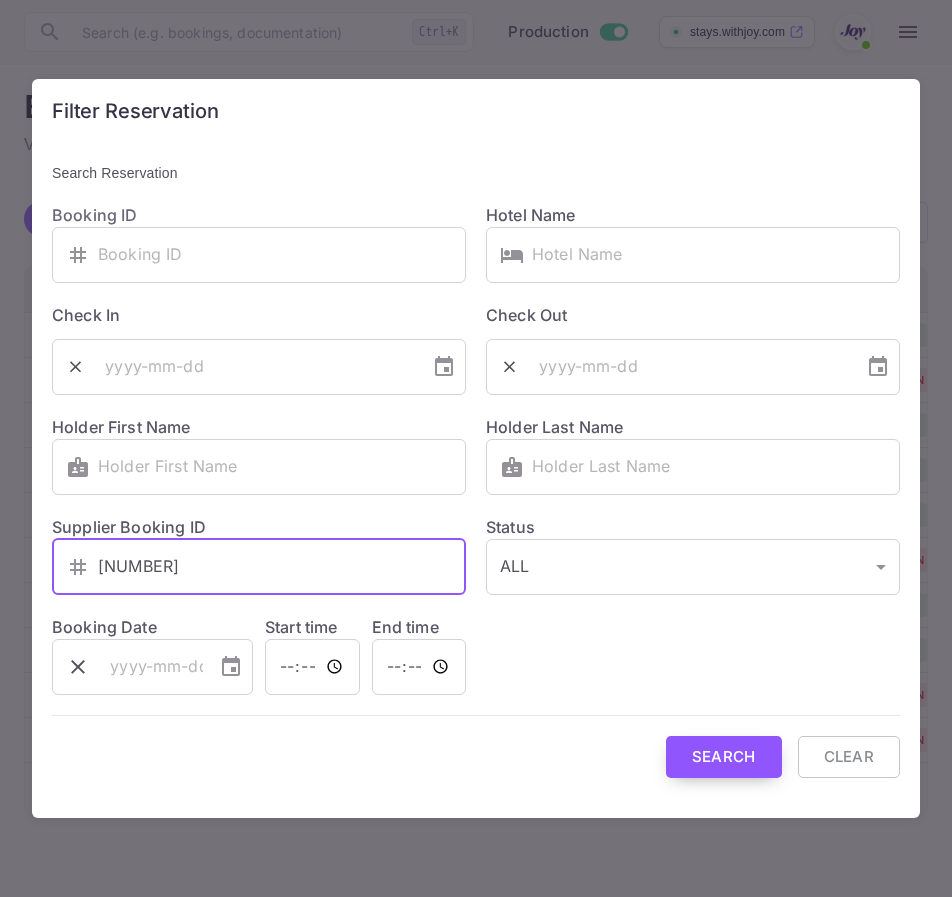 type on "7484741" 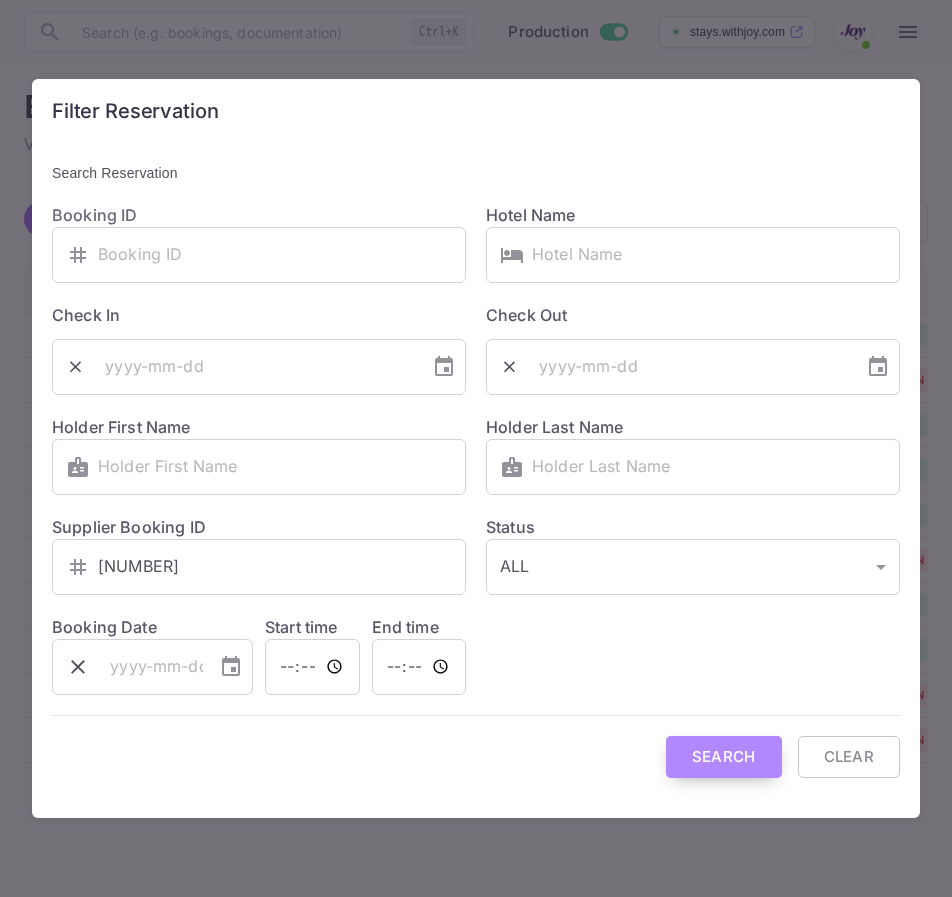 click on "Search" at bounding box center [724, 757] 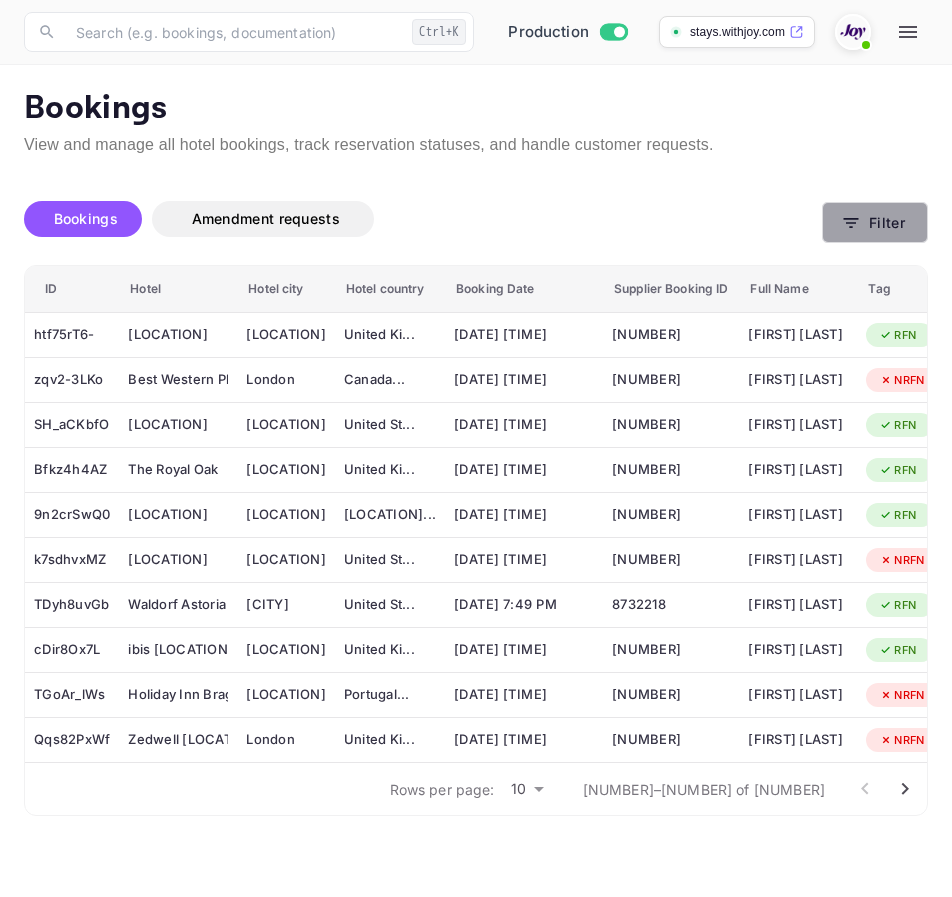 click on "Filter" at bounding box center (875, 222) 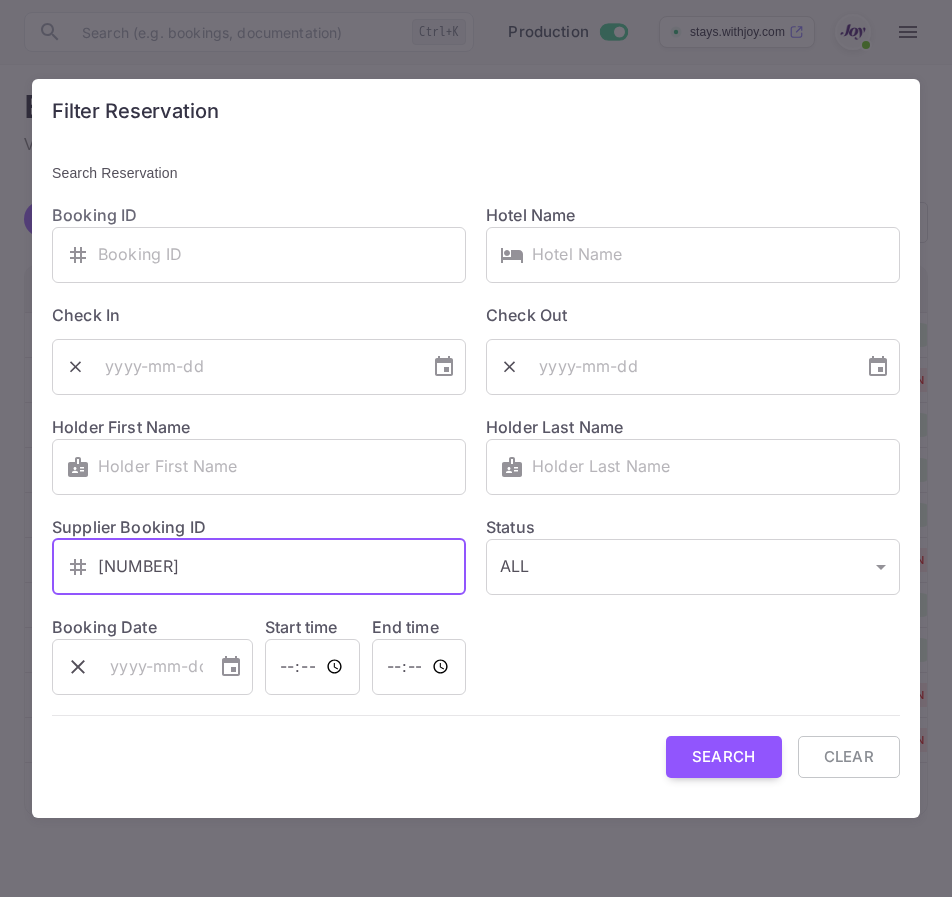 click on "7484741" at bounding box center [282, 567] 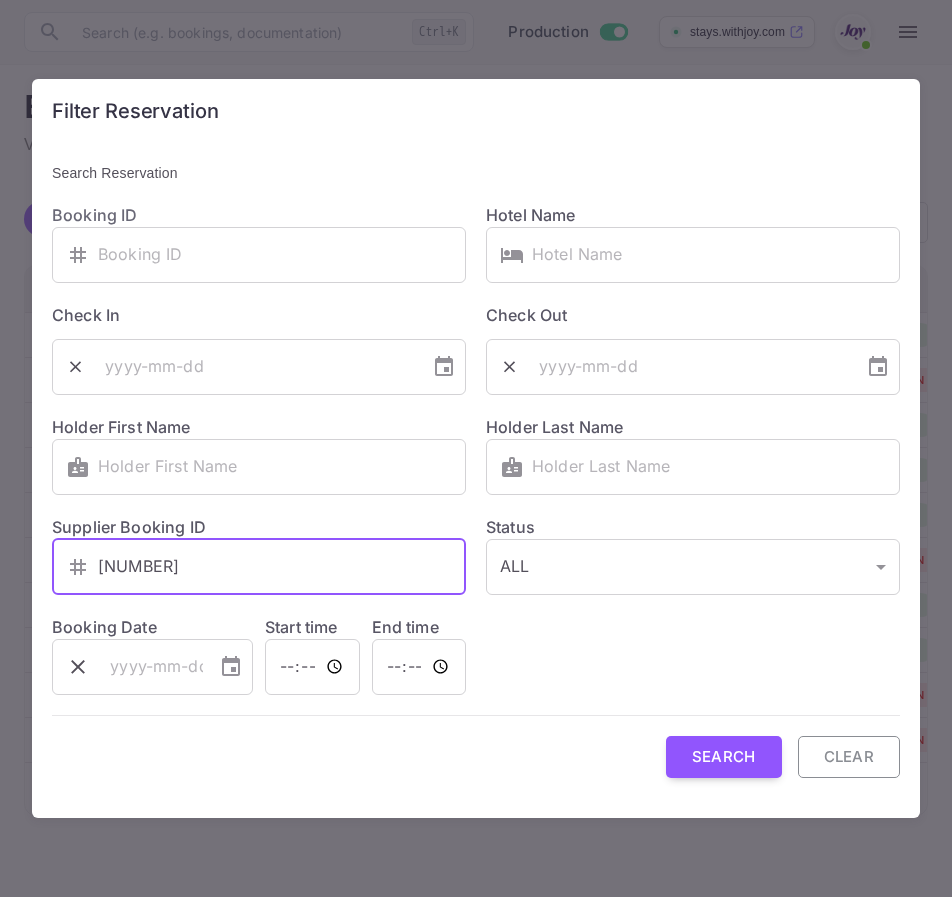 click on "Clear" at bounding box center (849, 757) 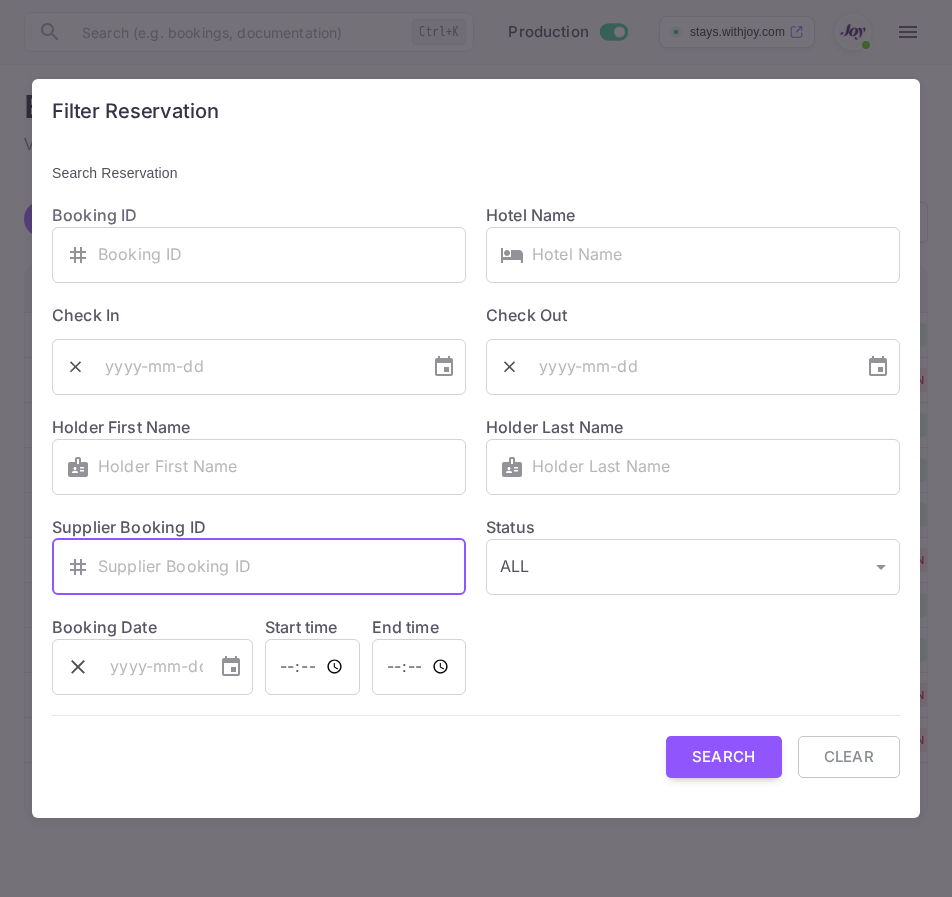 click at bounding box center (282, 567) 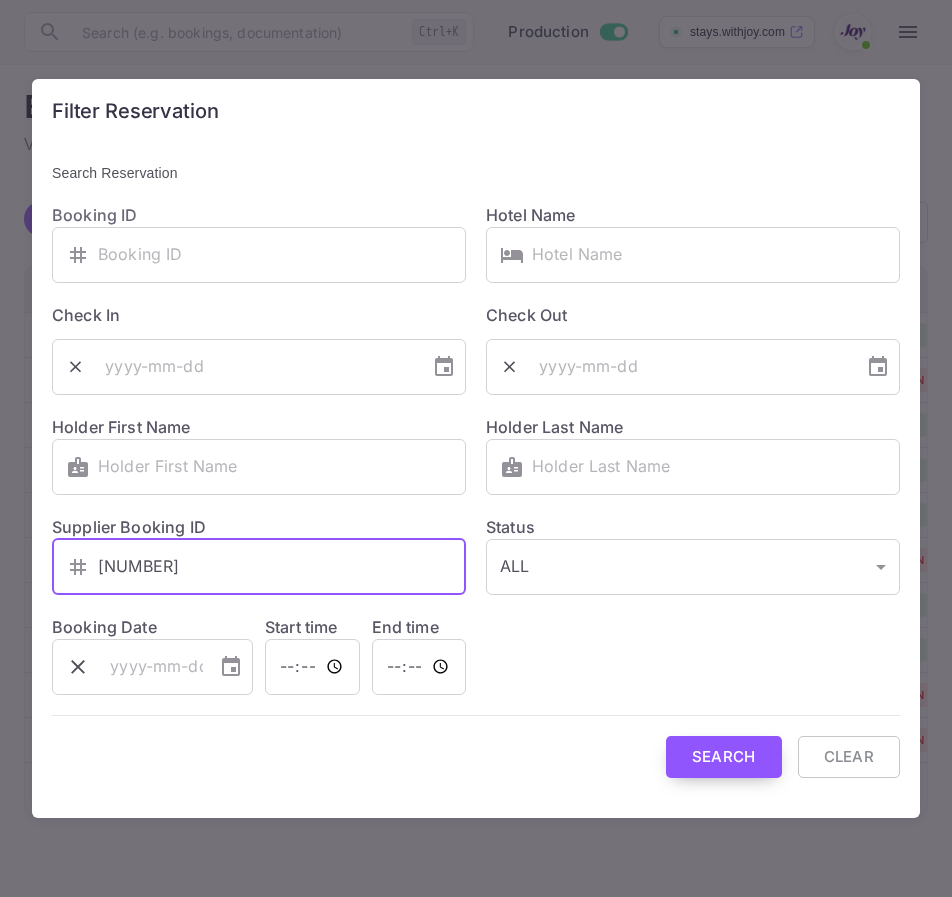 type on "7484741" 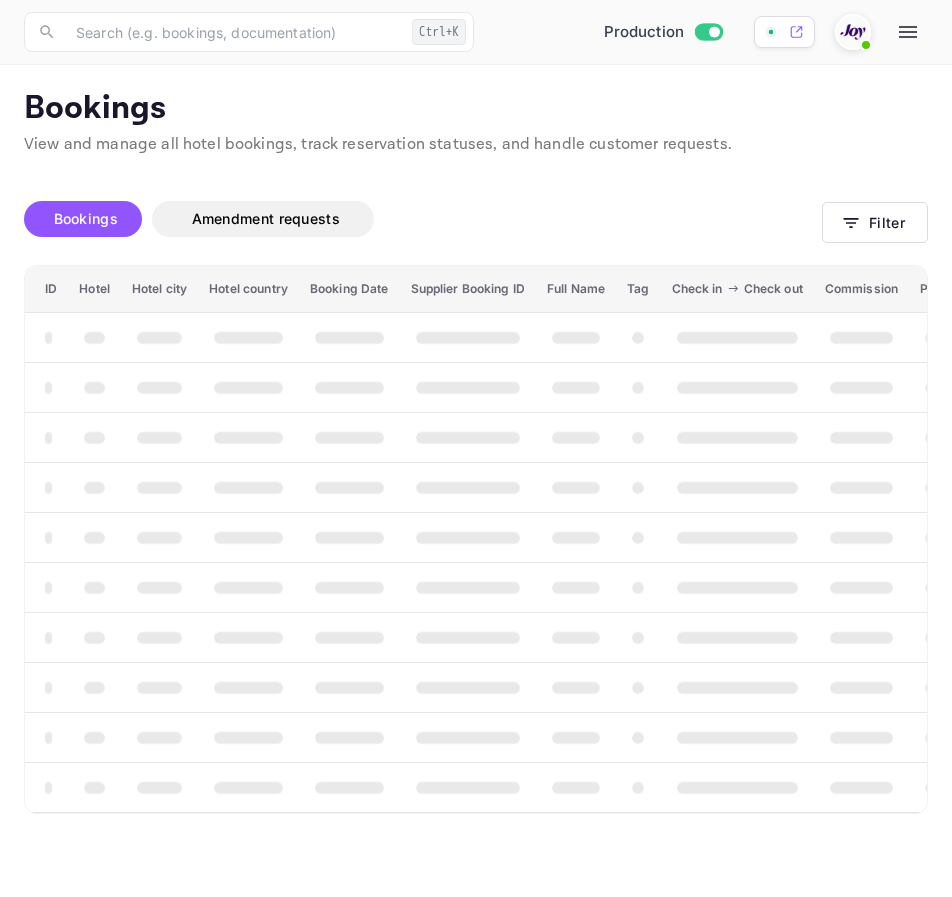 scroll, scrollTop: 0, scrollLeft: 0, axis: both 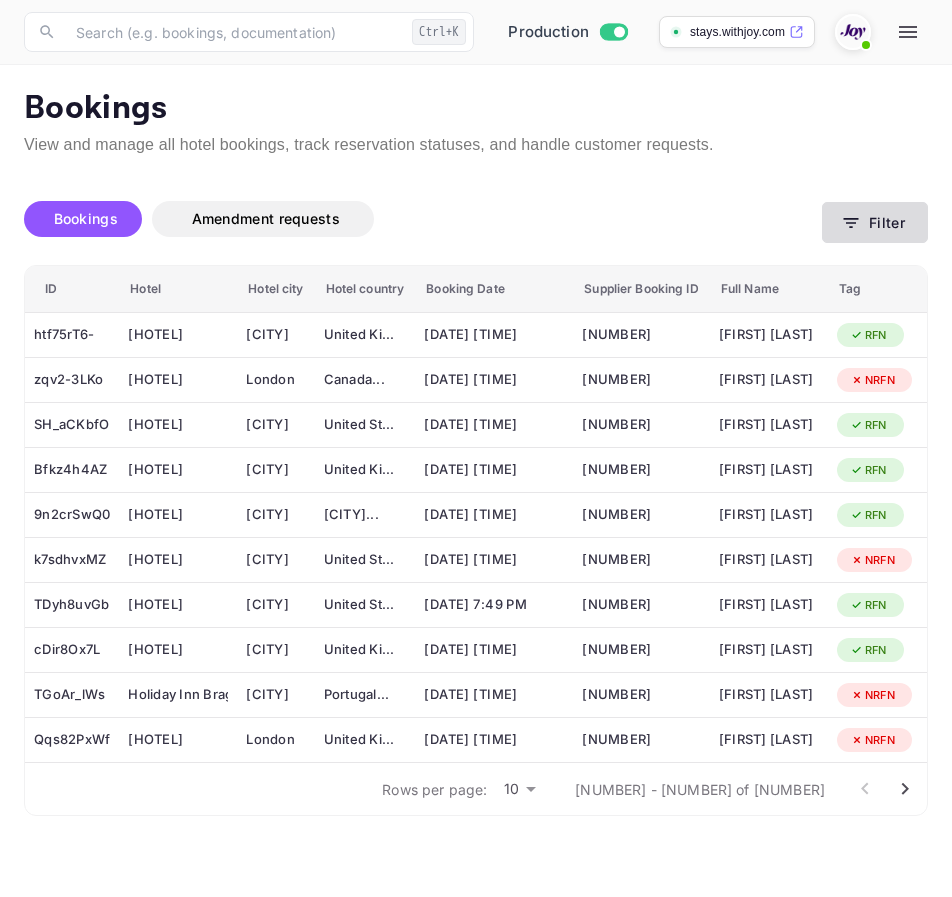 click on "Filter" at bounding box center [875, 222] 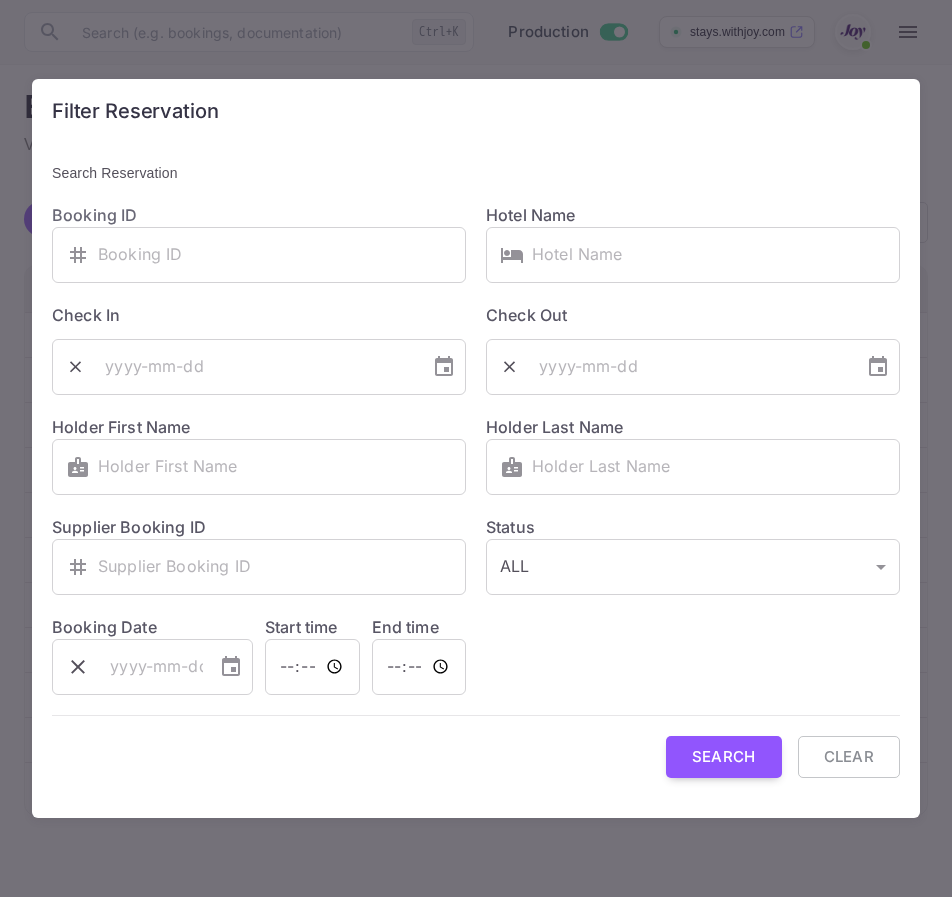 drag, startPoint x: 864, startPoint y: 758, endPoint x: 612, endPoint y: 646, distance: 275.768 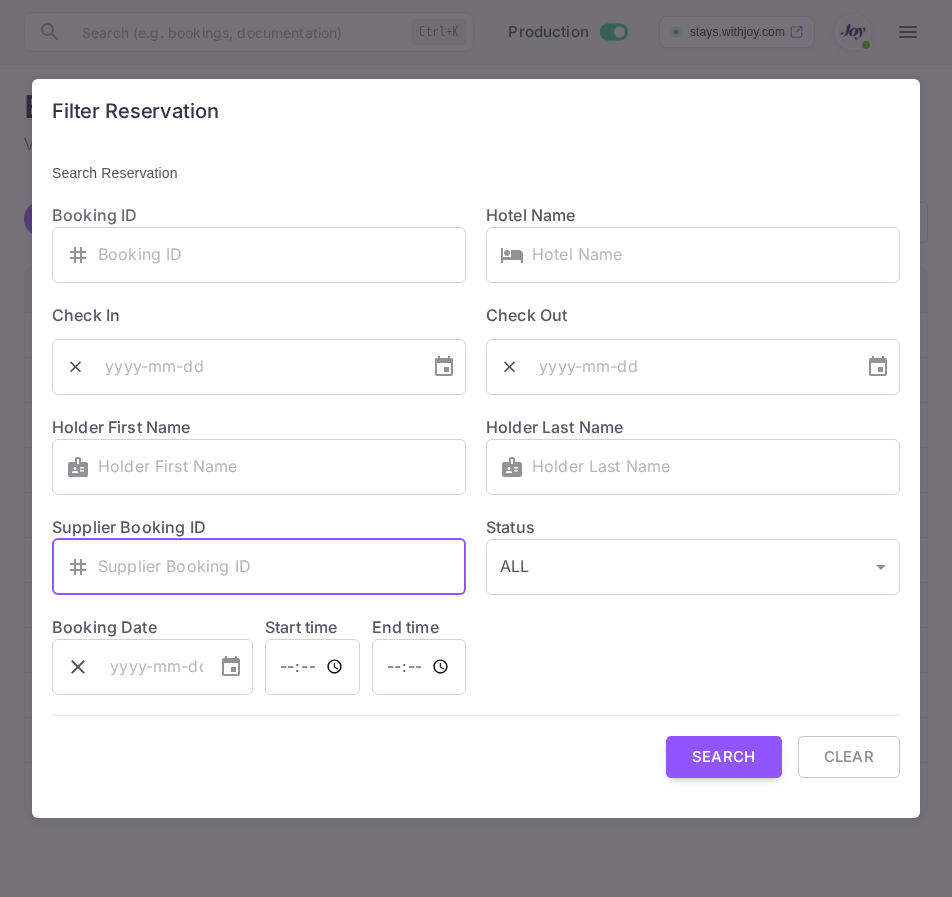 click at bounding box center [282, 567] 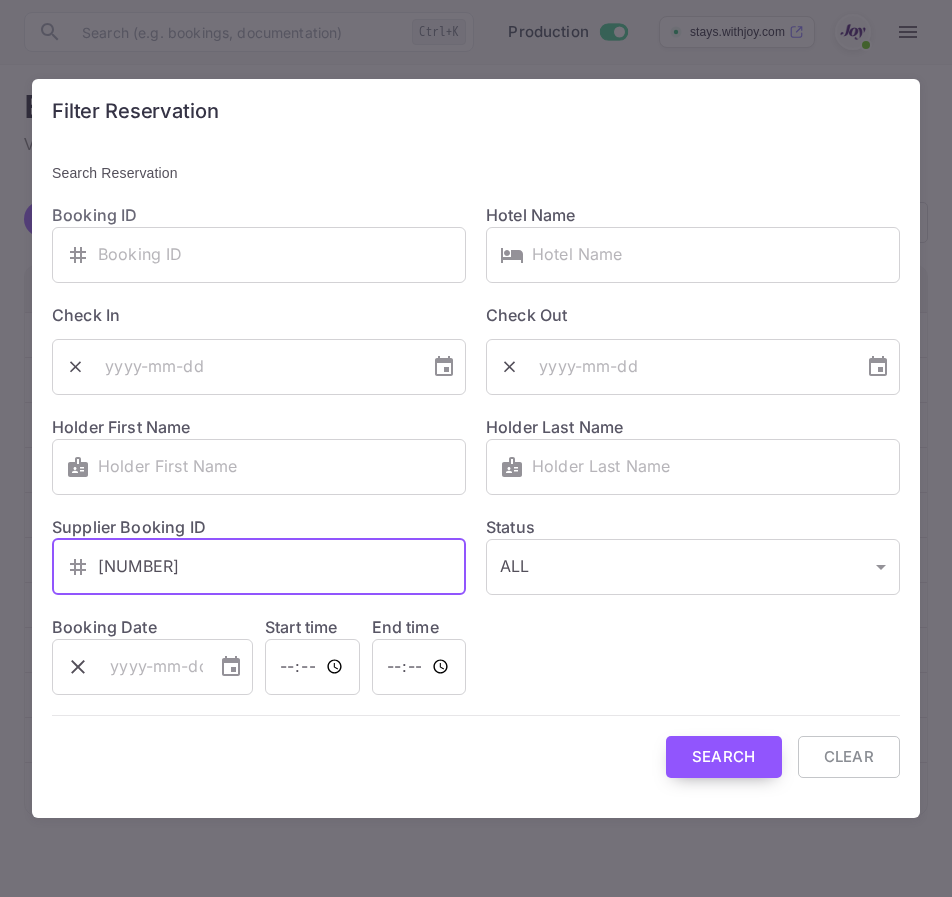 type on "7484741" 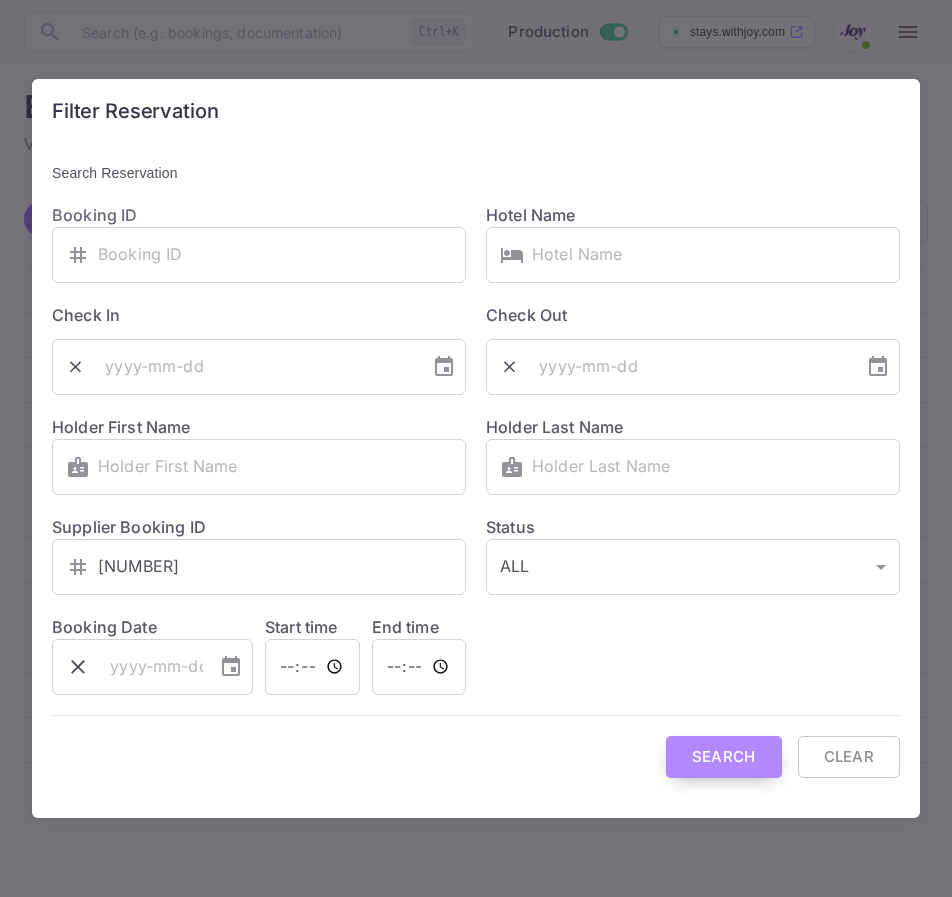 click on "Search" at bounding box center [724, 757] 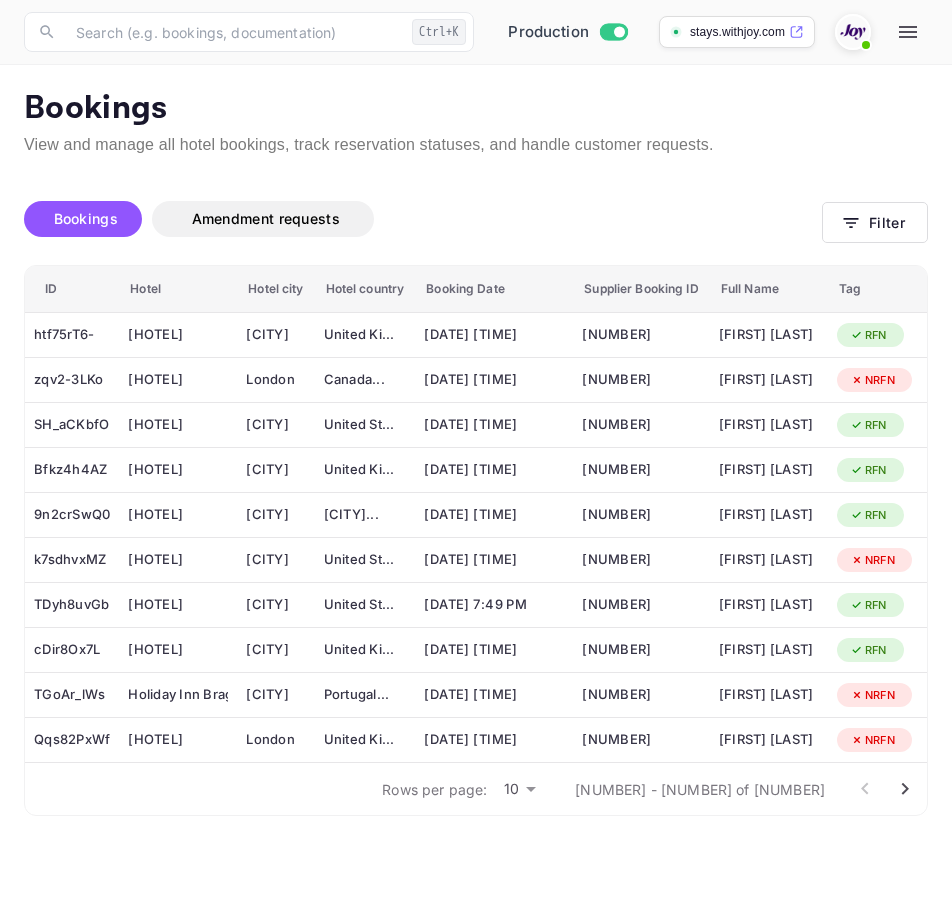 click 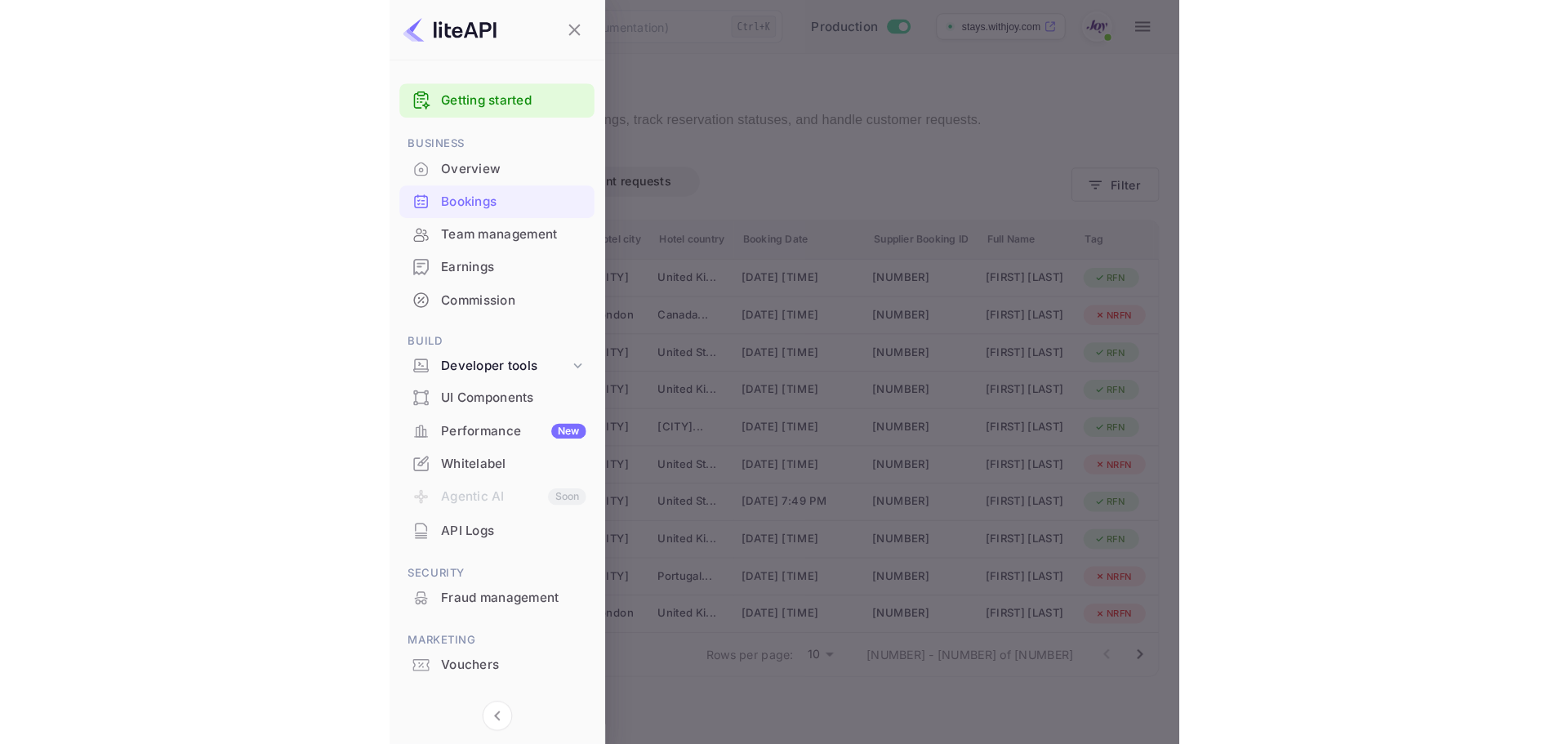 scroll, scrollTop: 23, scrollLeft: 0, axis: vertical 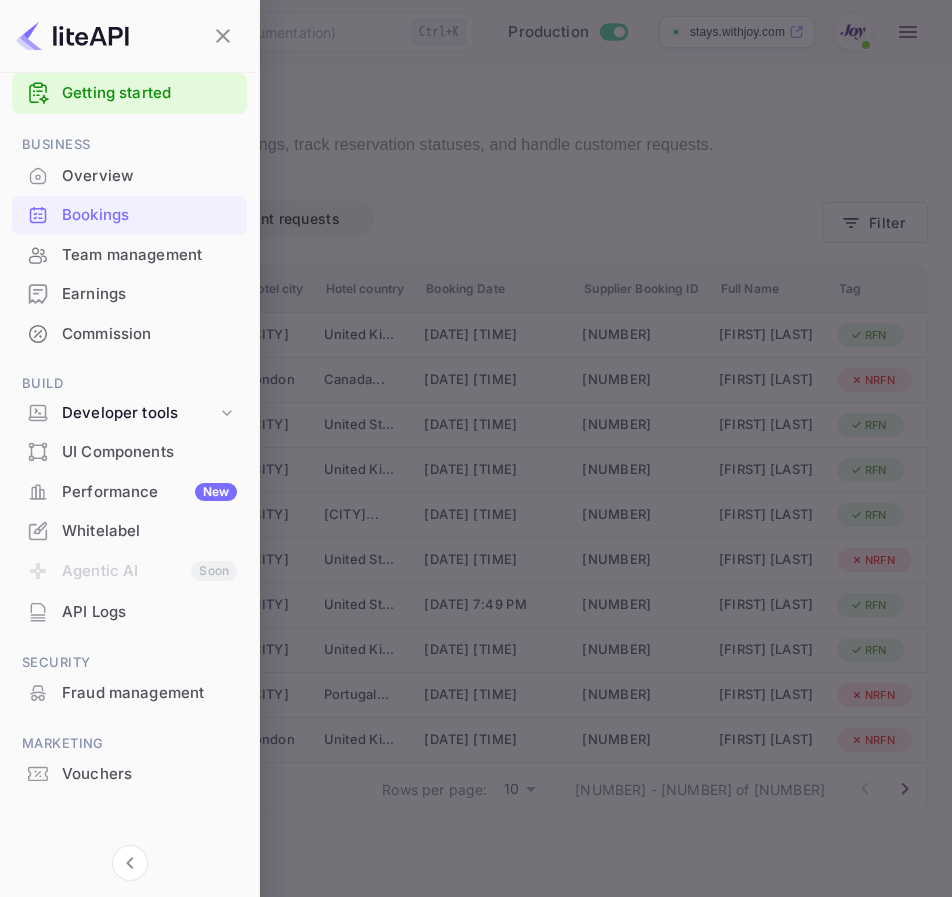 click at bounding box center (476, 448) 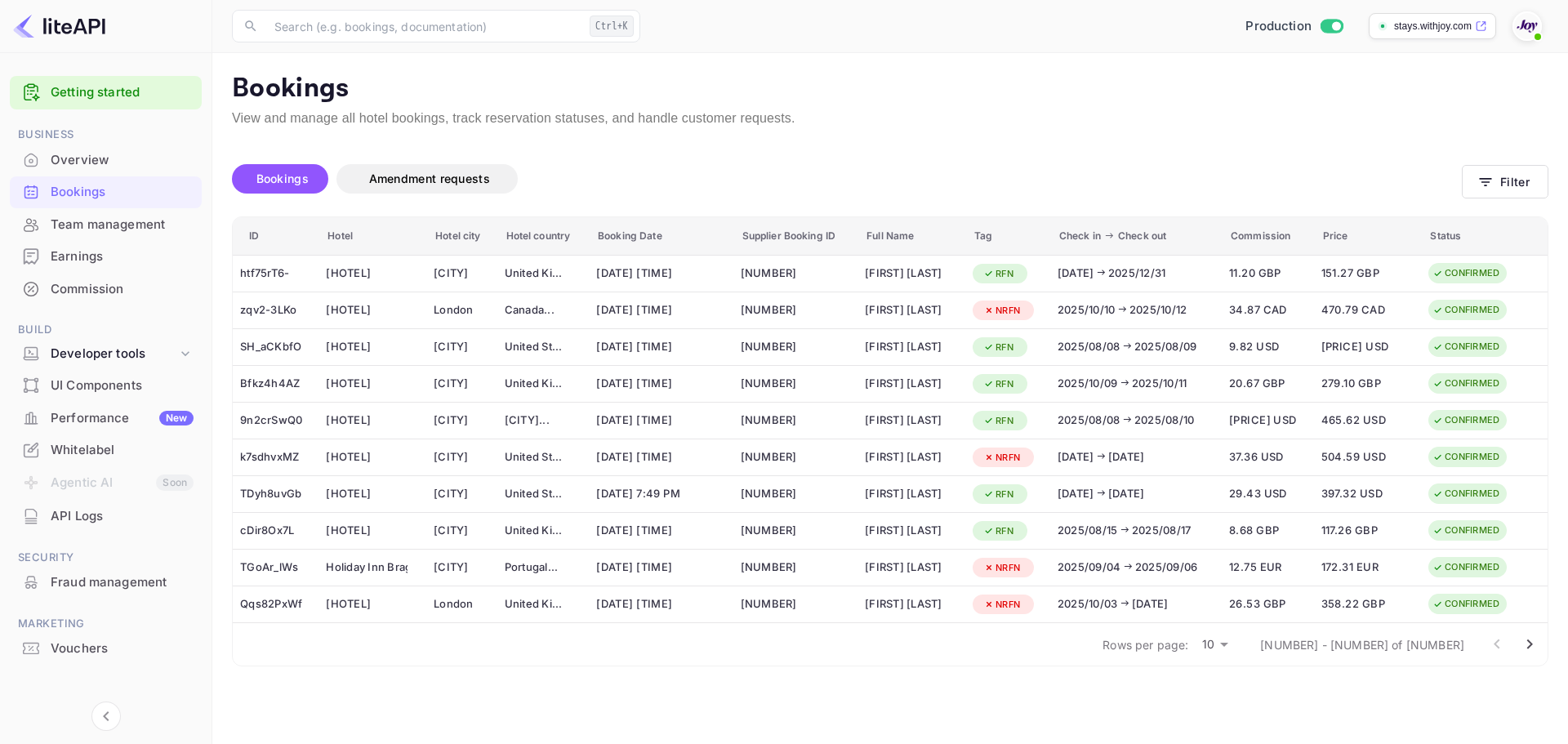 click at bounding box center (1527, 26) 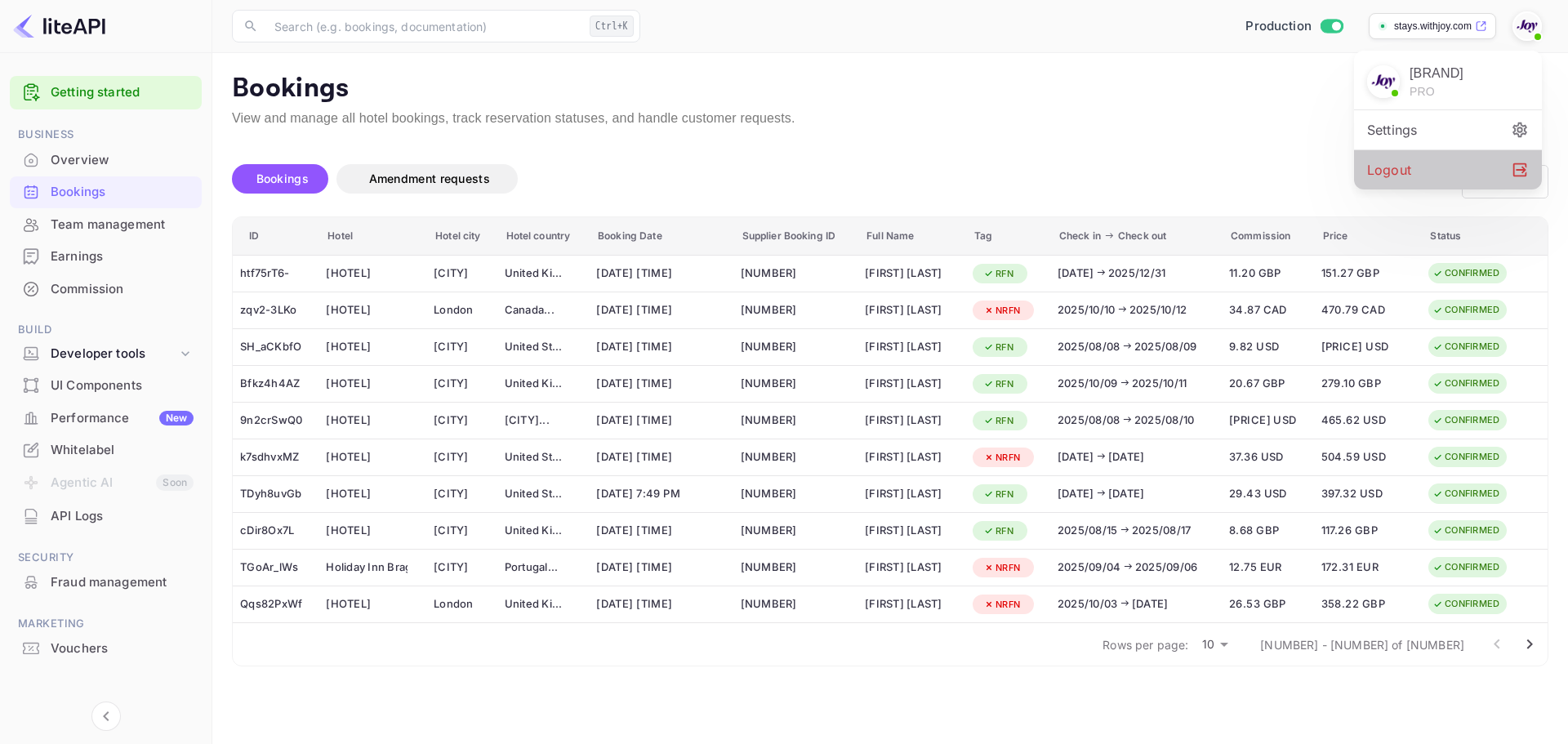 click on "Logout" at bounding box center [1448, 170] 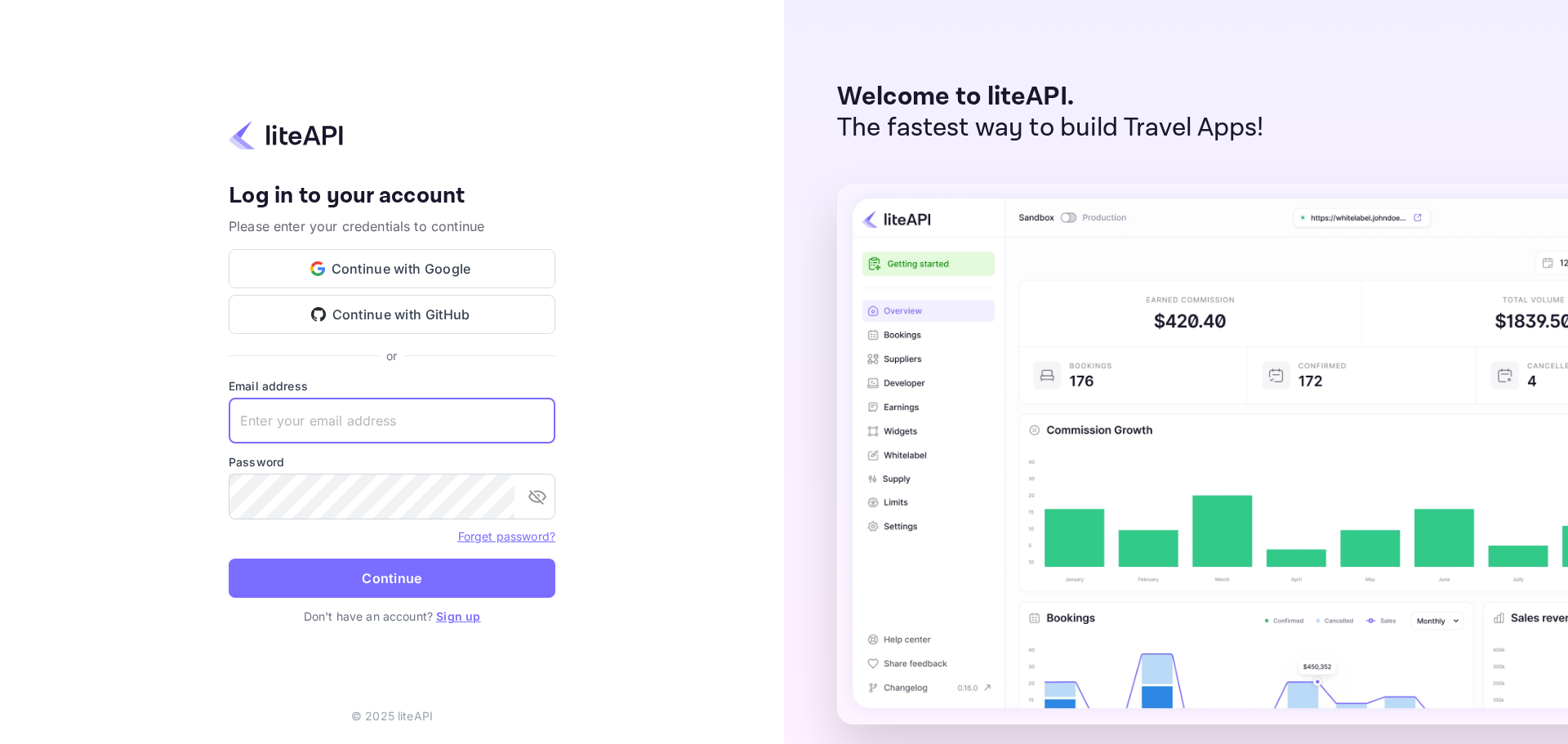 drag, startPoint x: 371, startPoint y: 414, endPoint x: 270, endPoint y: 425, distance: 101.59724 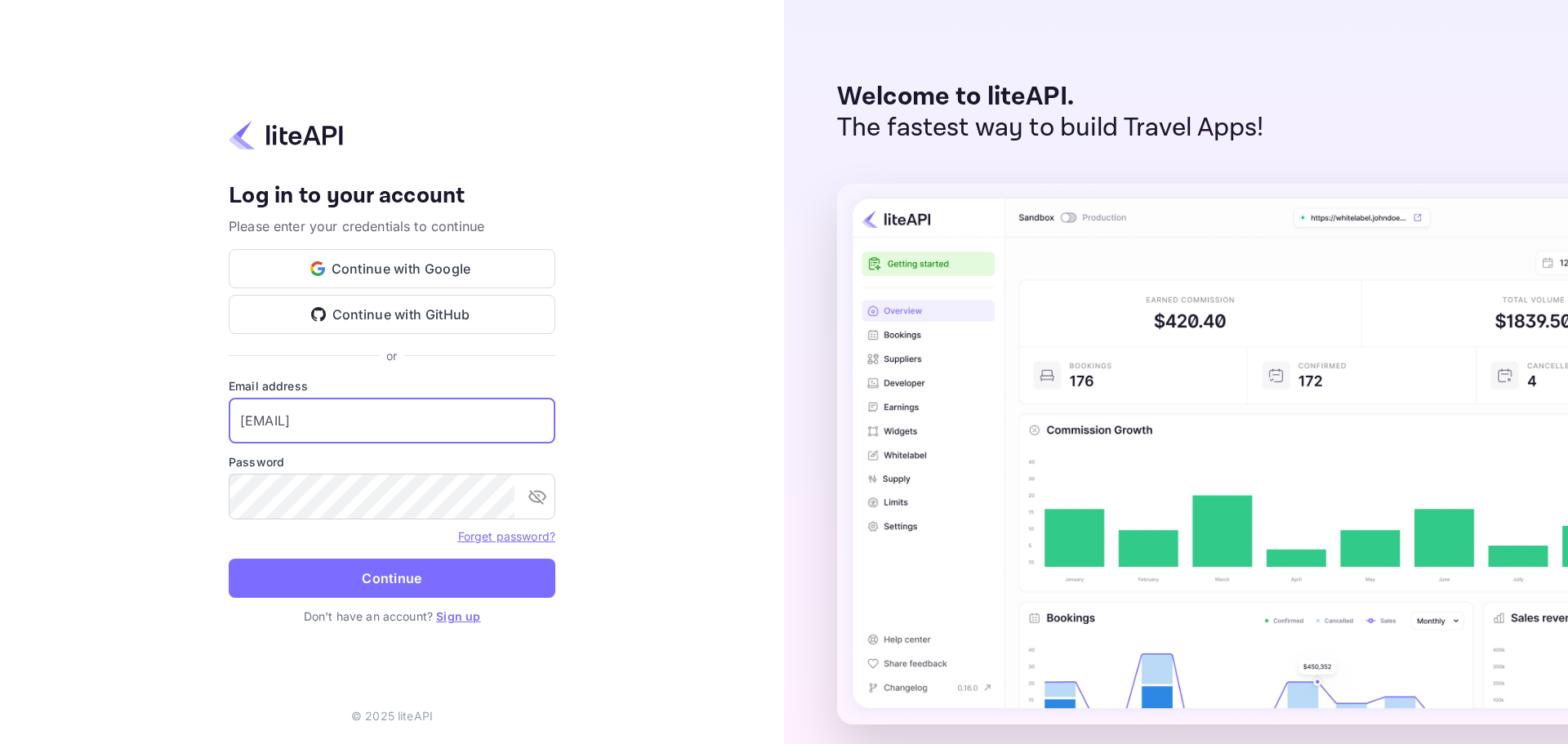 click on "services@withjoy.com" at bounding box center (392, 421) 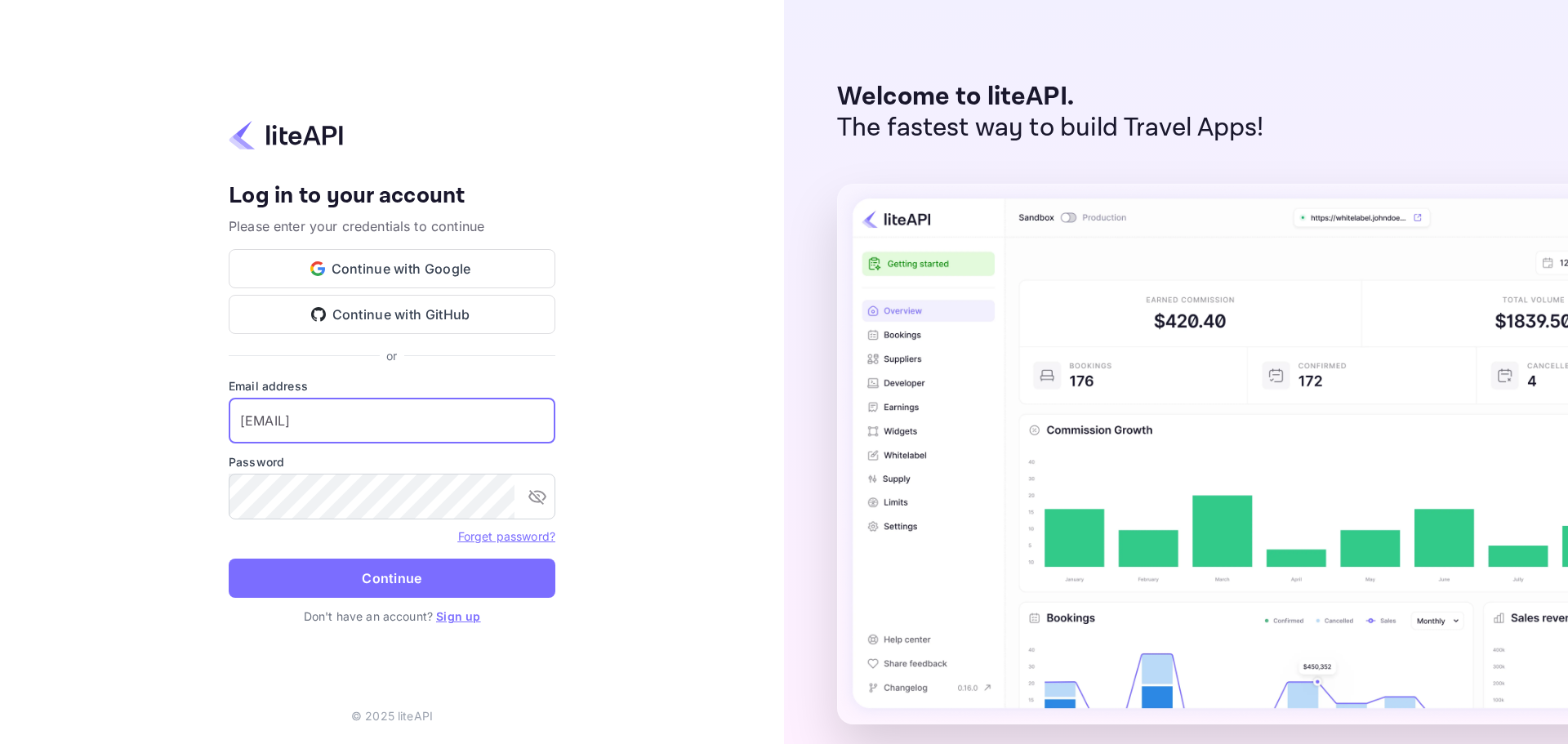 type on "services@withjoy.com" 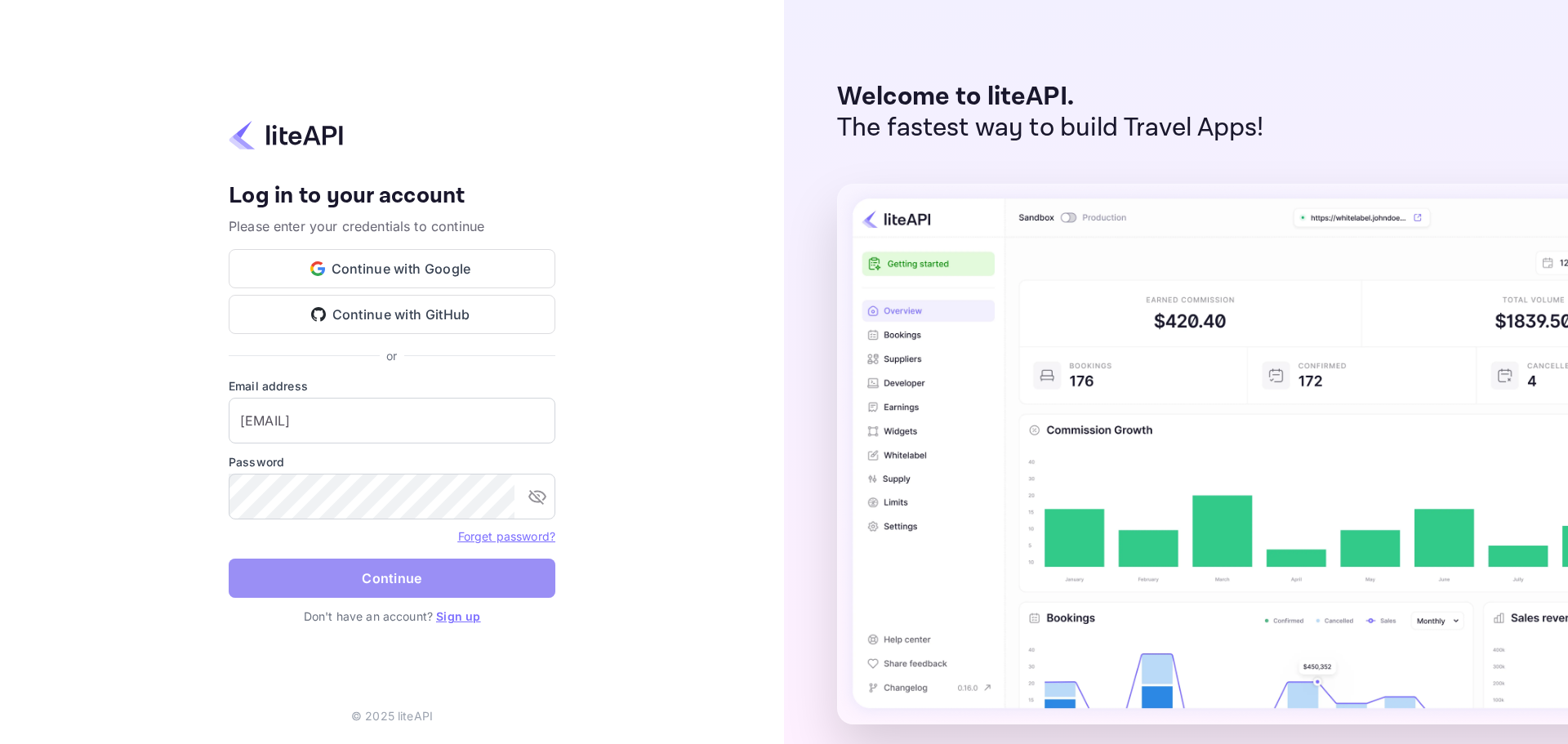 click on "Continue" at bounding box center (392, 578) 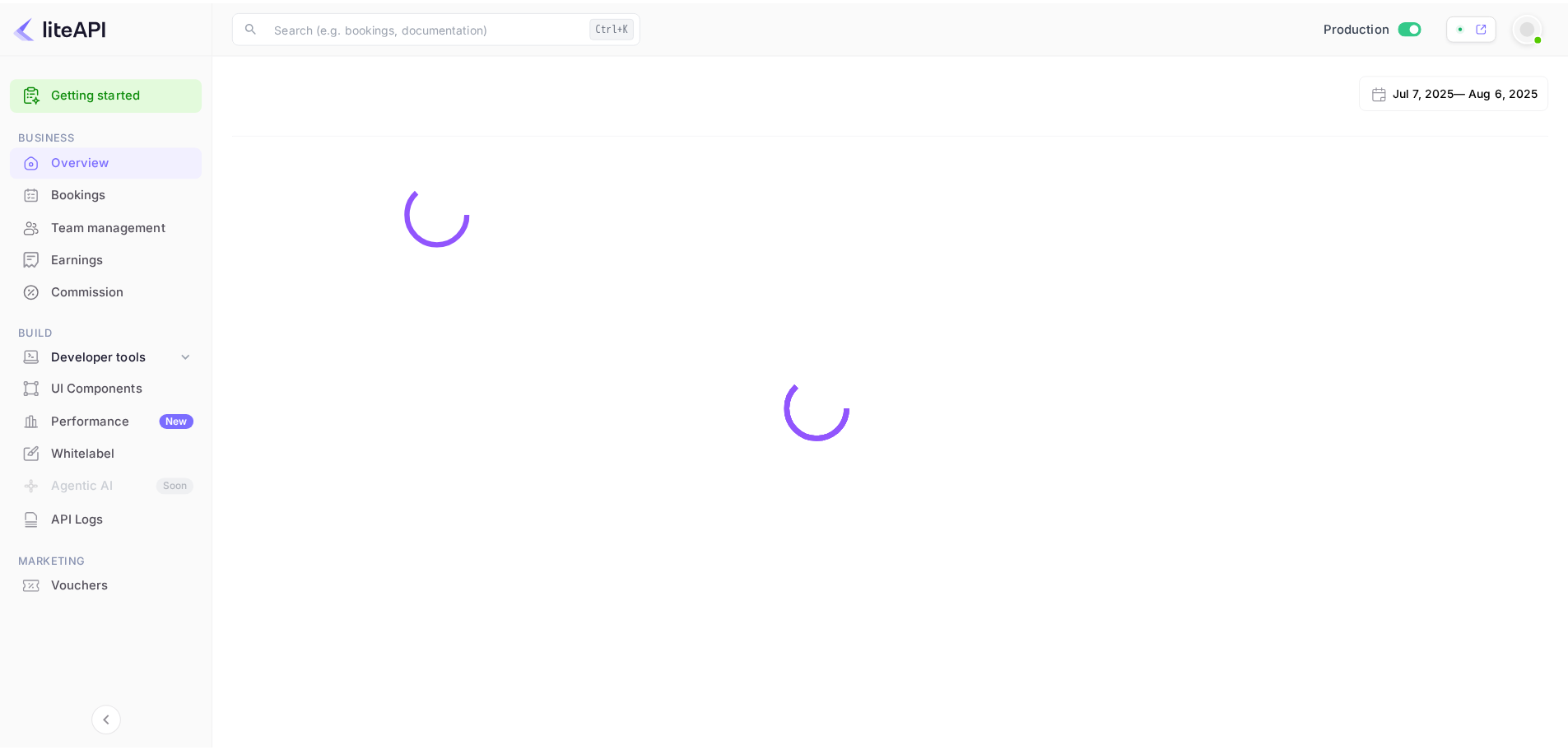 scroll, scrollTop: 0, scrollLeft: 0, axis: both 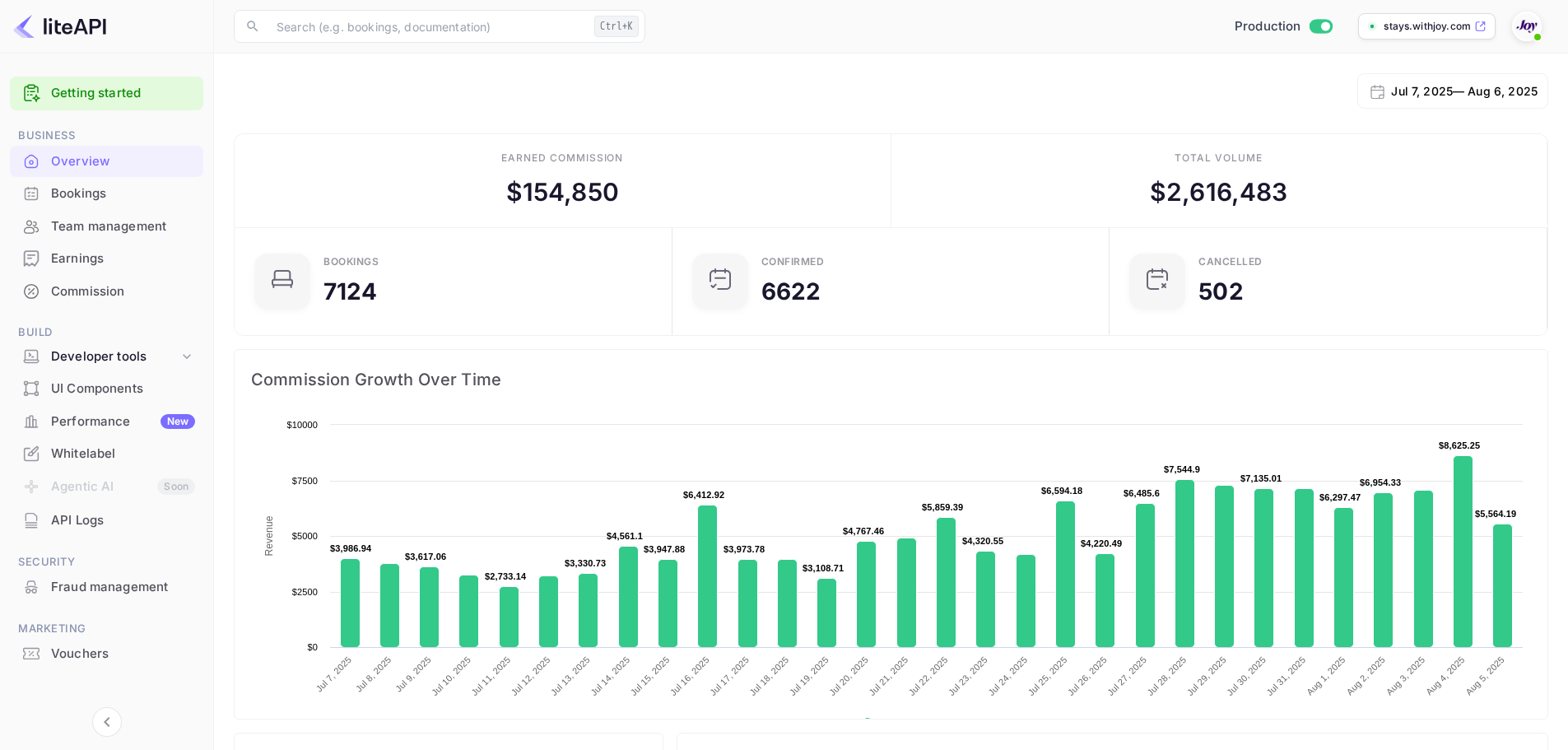 click on "Bookings" at bounding box center (123, 193) 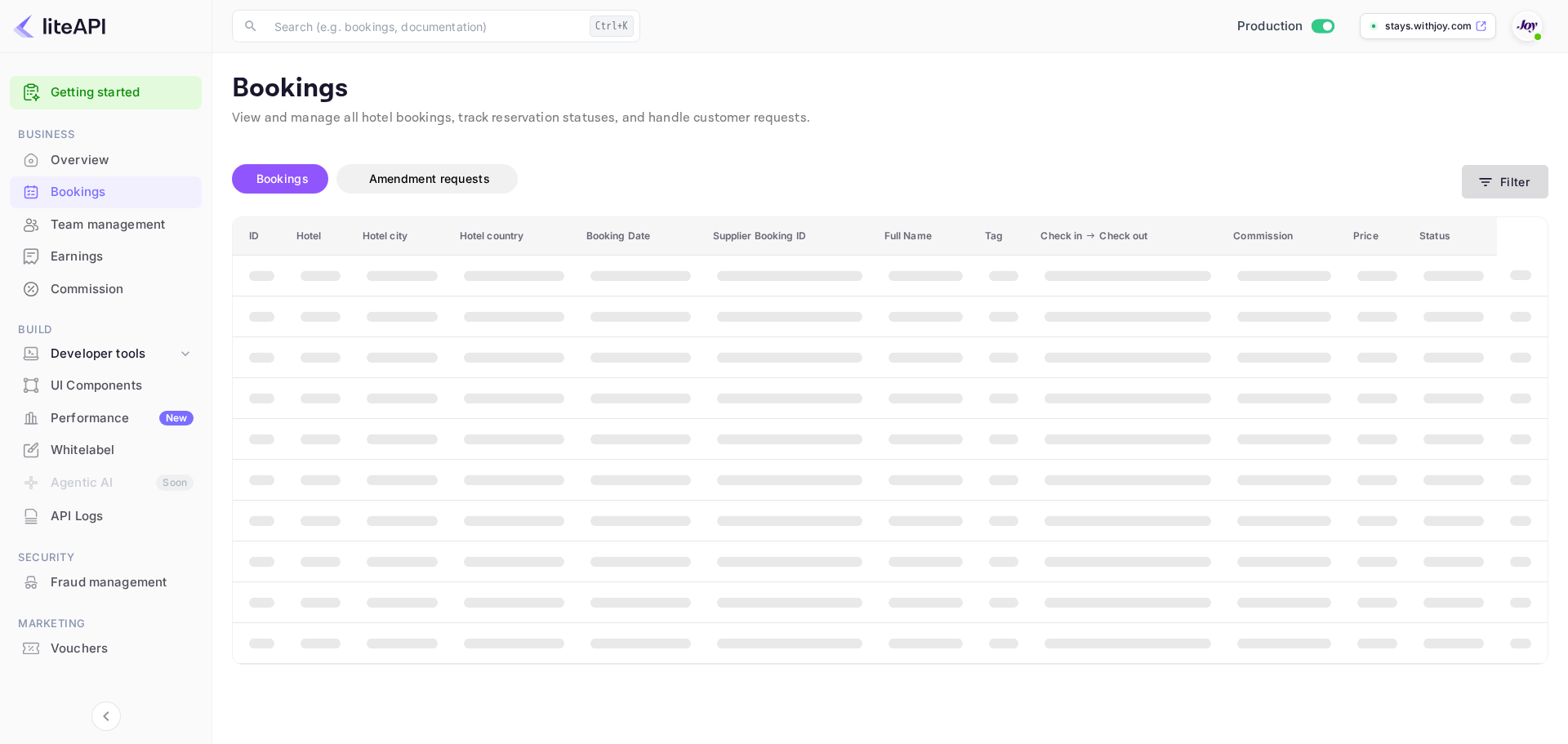 click on "Filter" at bounding box center [1505, 181] 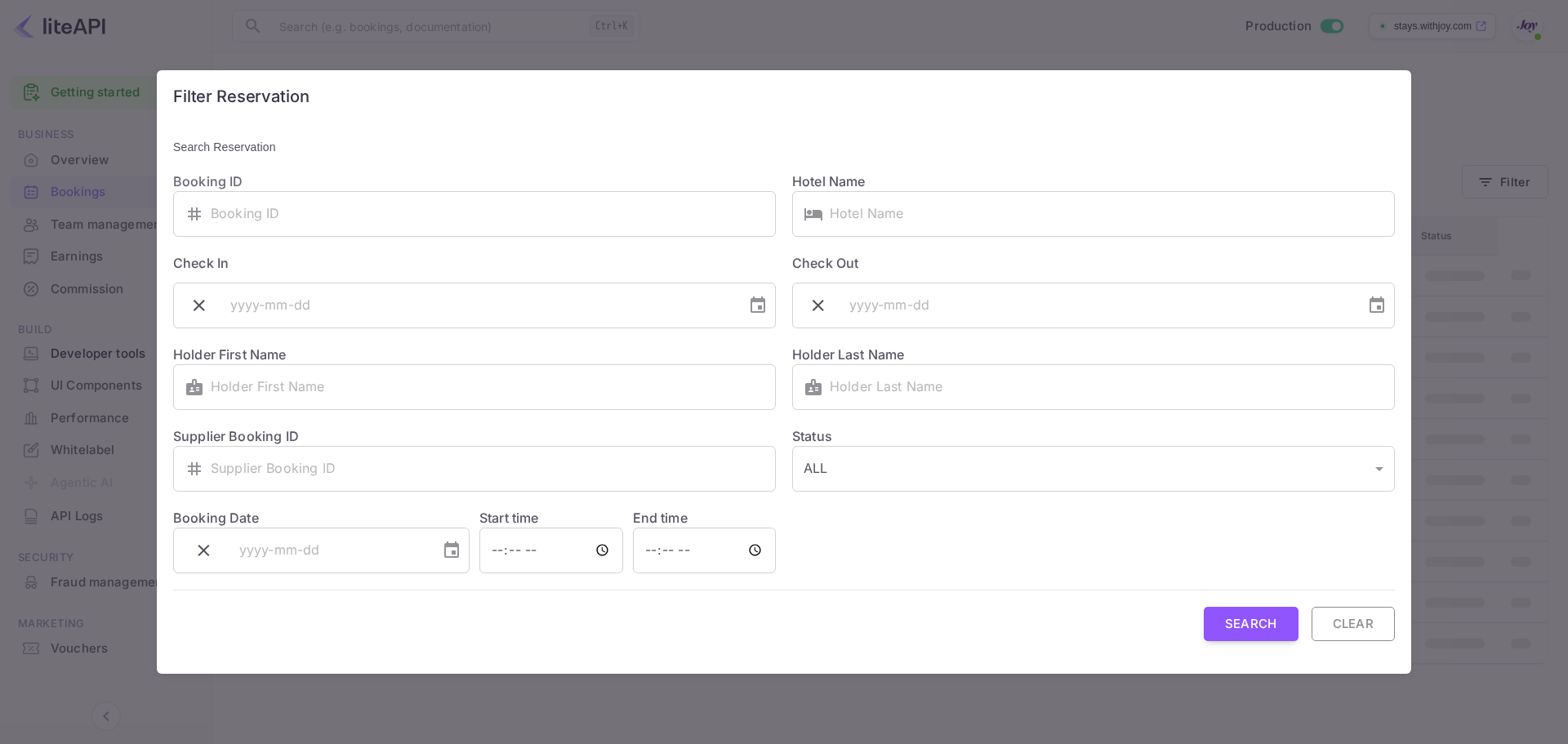 click on "Clear" at bounding box center [1353, 624] 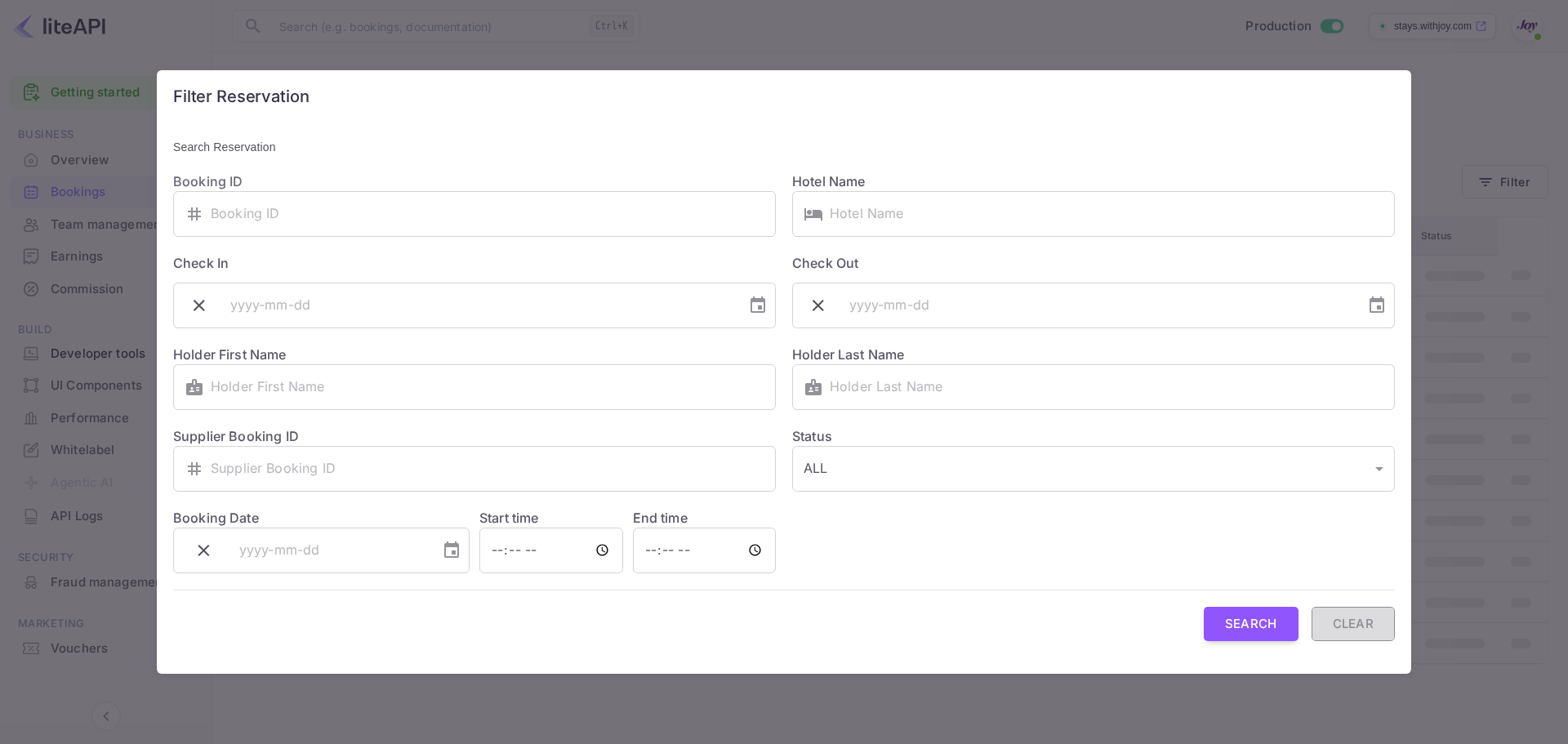 click on "Clear" at bounding box center (1353, 624) 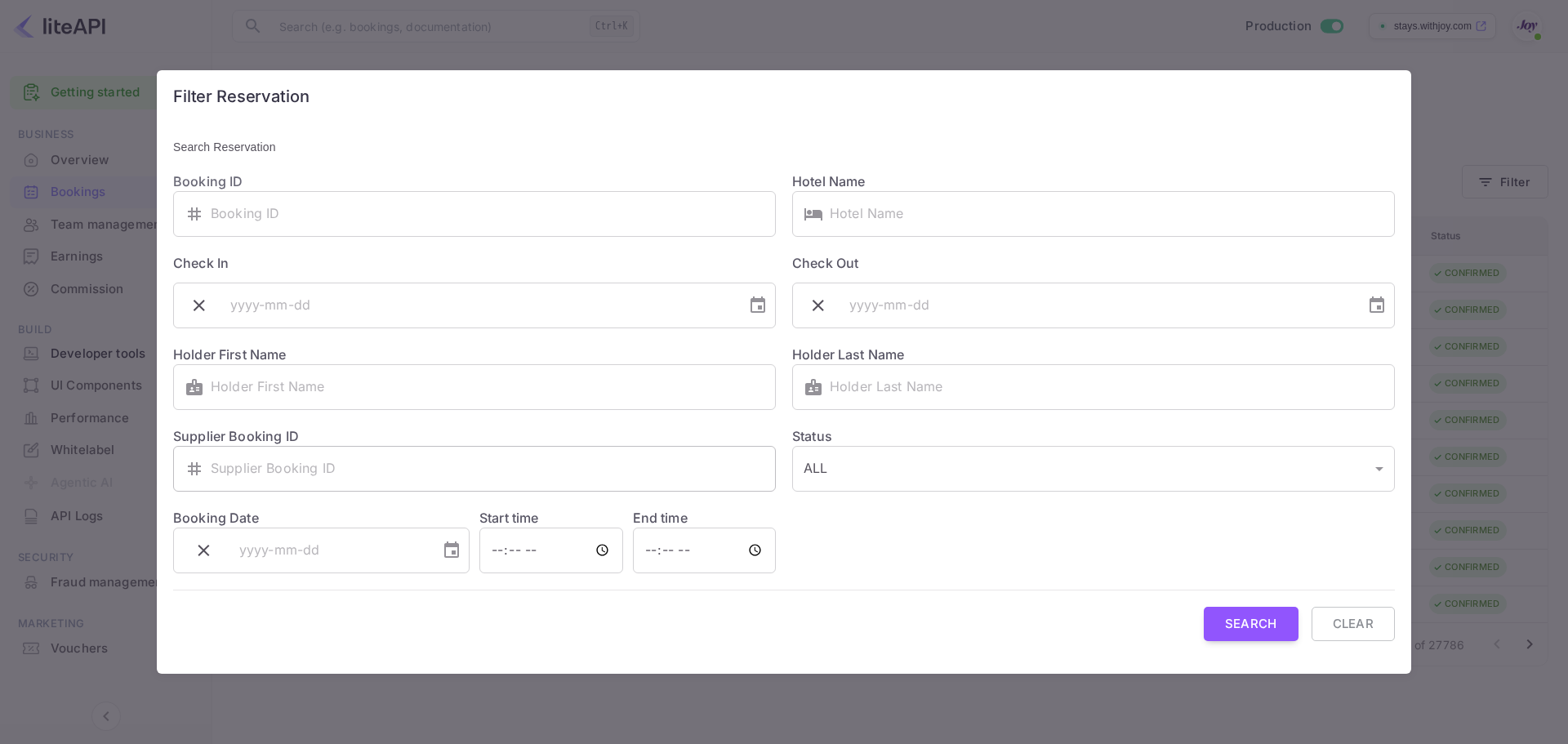 drag, startPoint x: 336, startPoint y: 441, endPoint x: 347, endPoint y: 462, distance: 23.706539 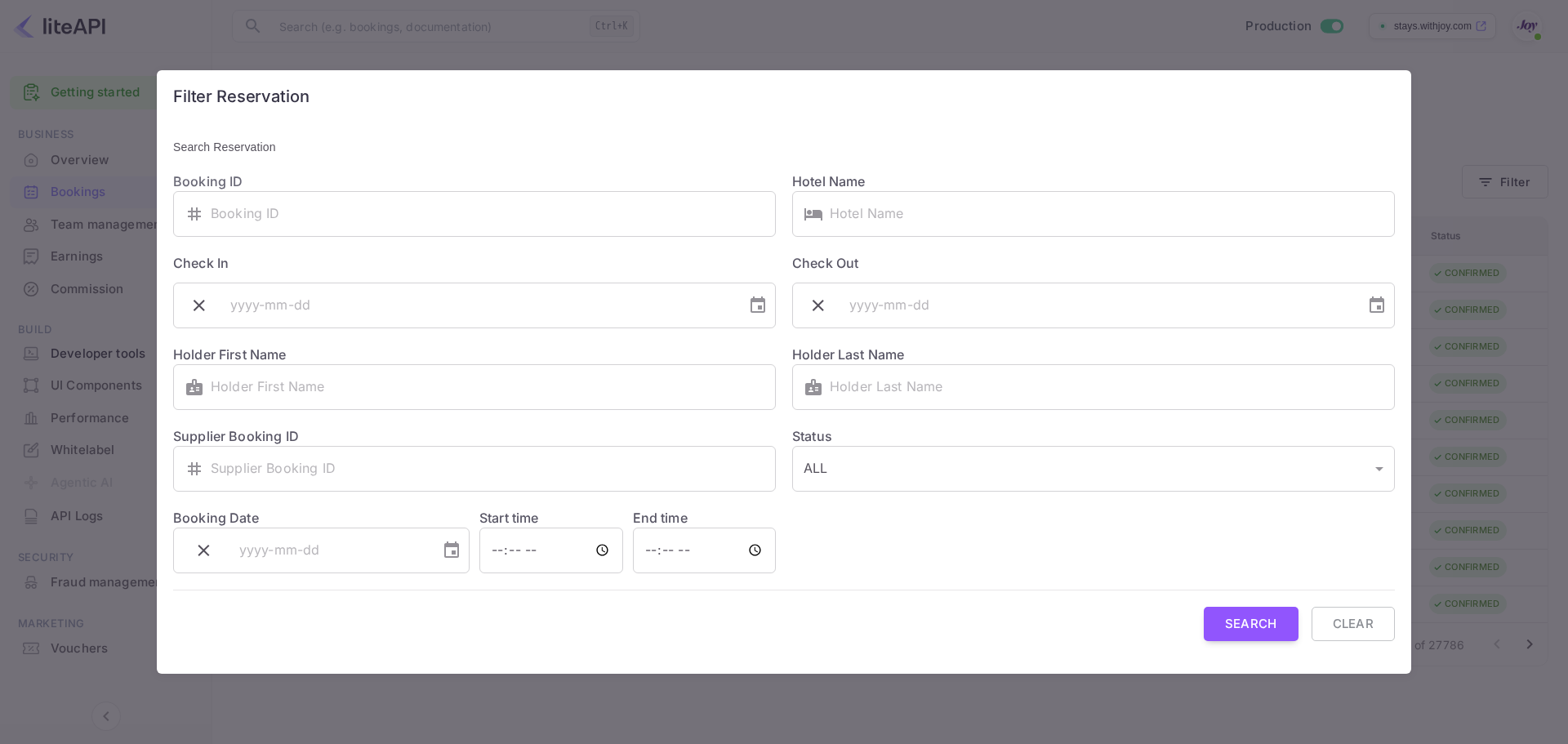 paste on "7484741" 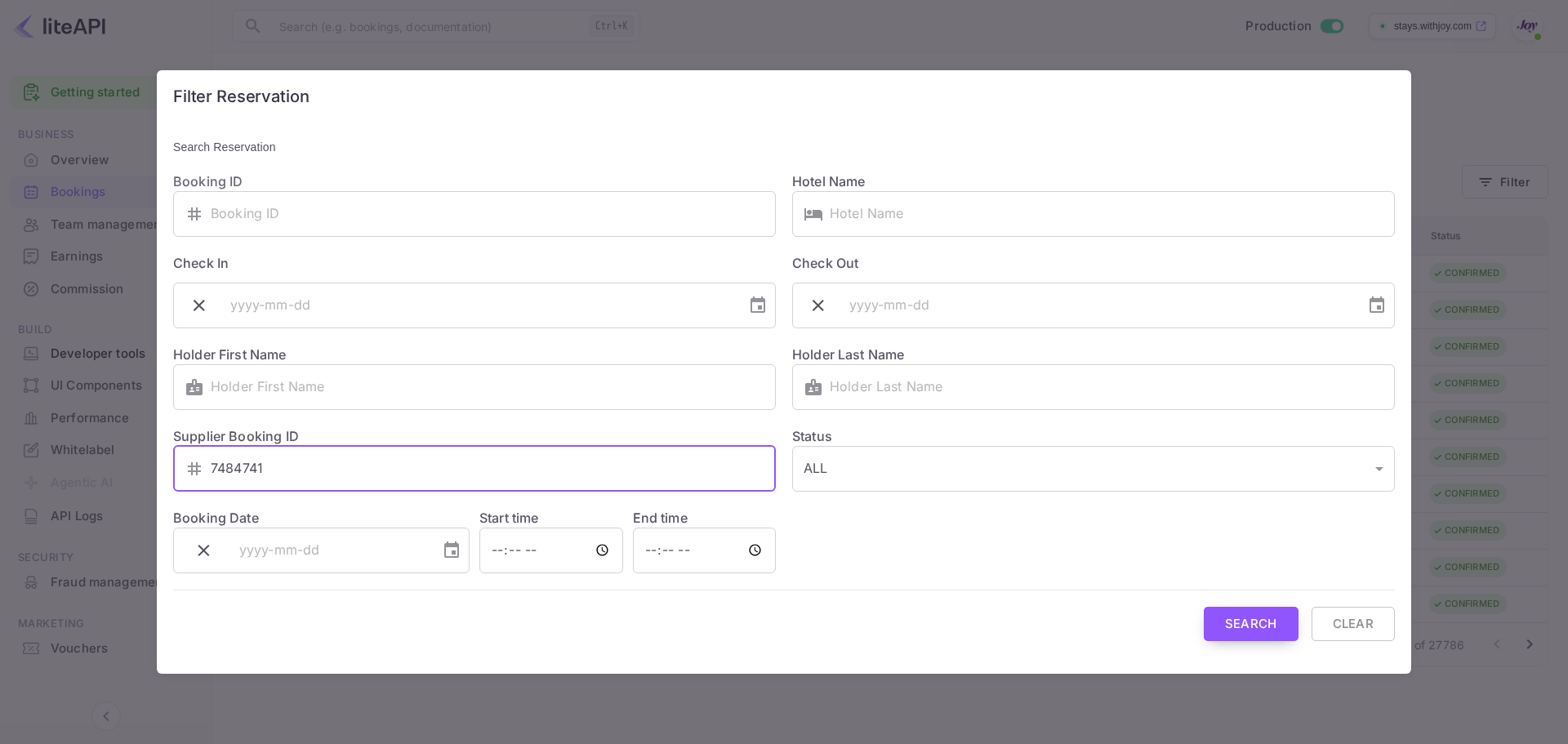 type on "7484741" 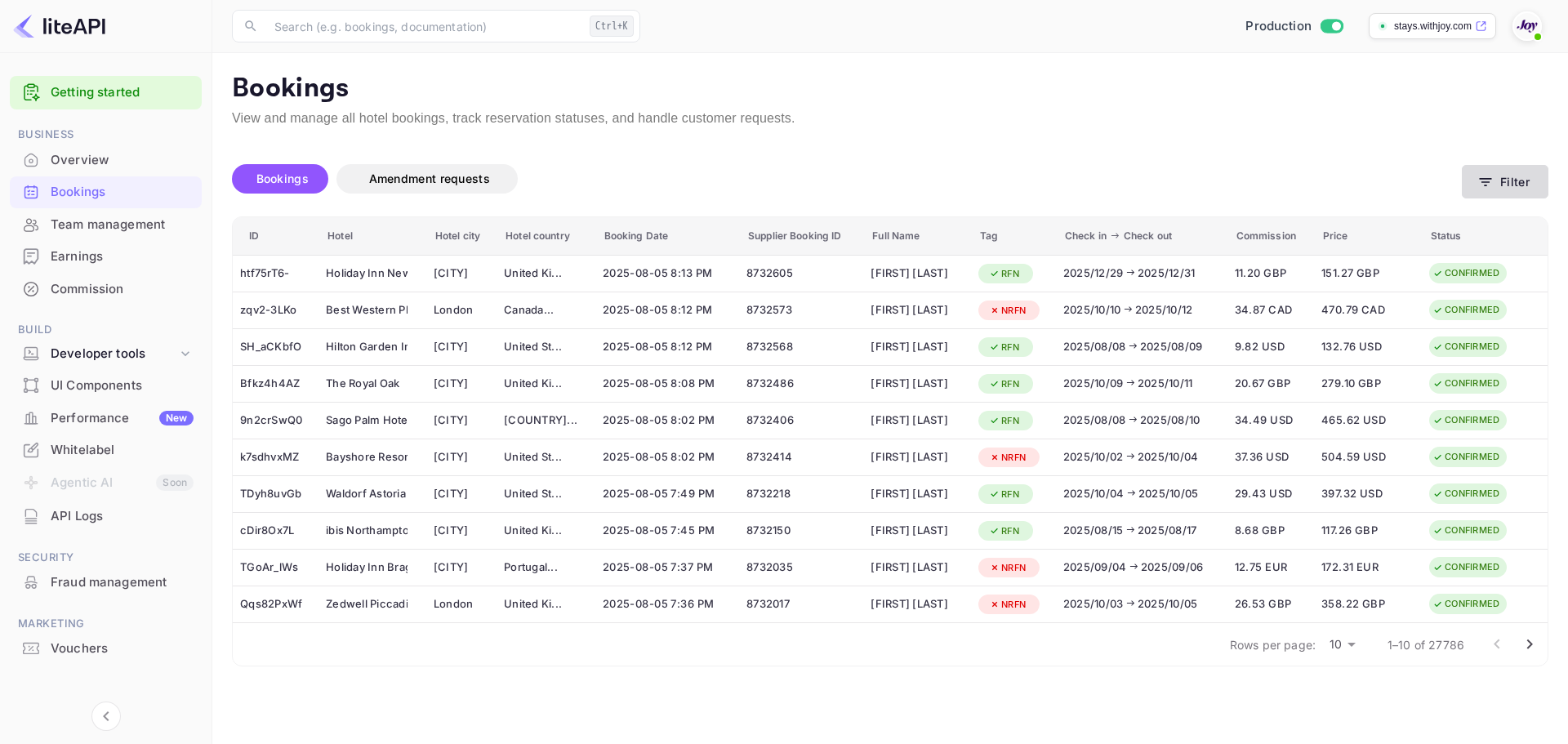 click on "Filter" at bounding box center (1505, 181) 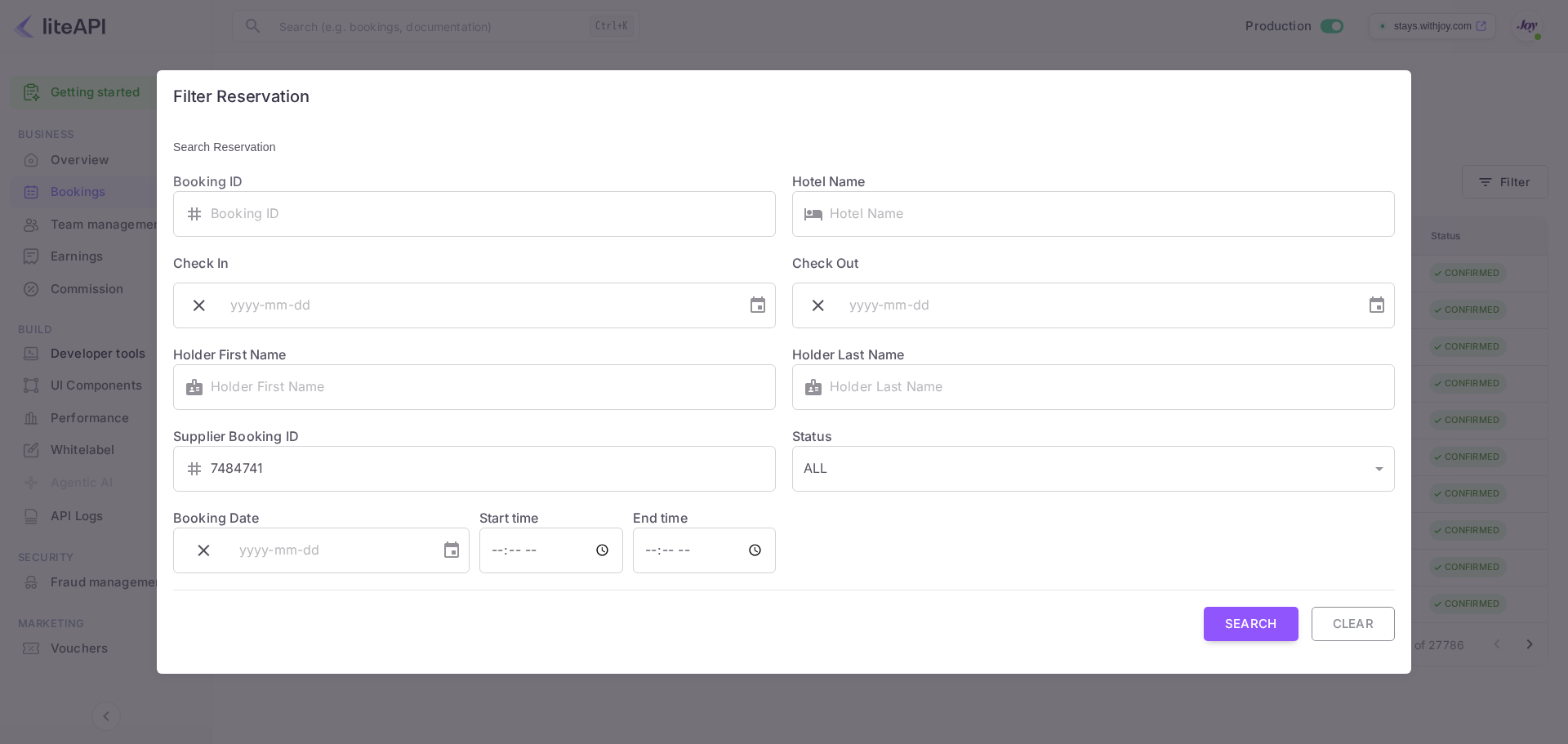 click on "Clear" at bounding box center [1353, 624] 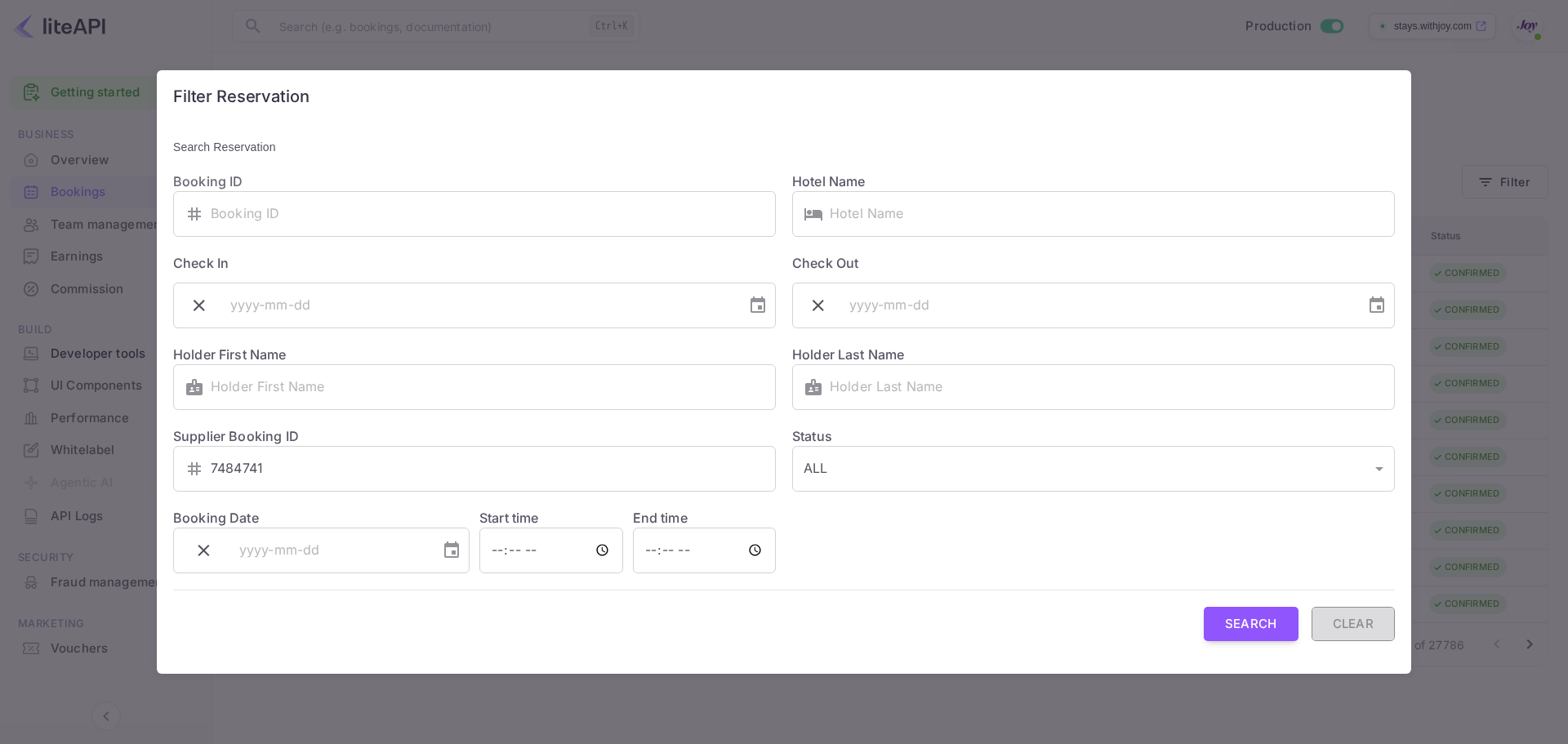 click on "Clear" at bounding box center [1353, 624] 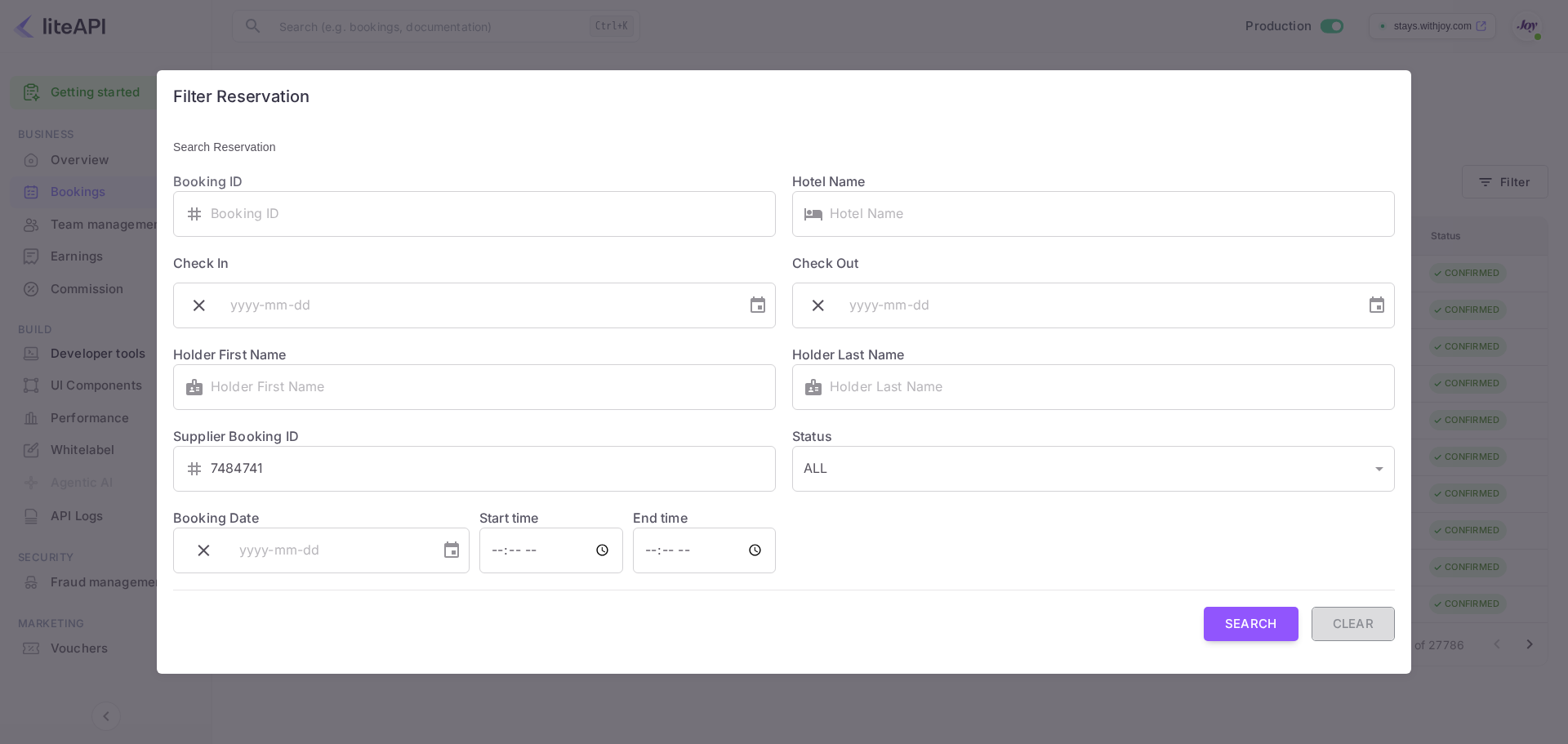 click on "Clear" at bounding box center (1353, 624) 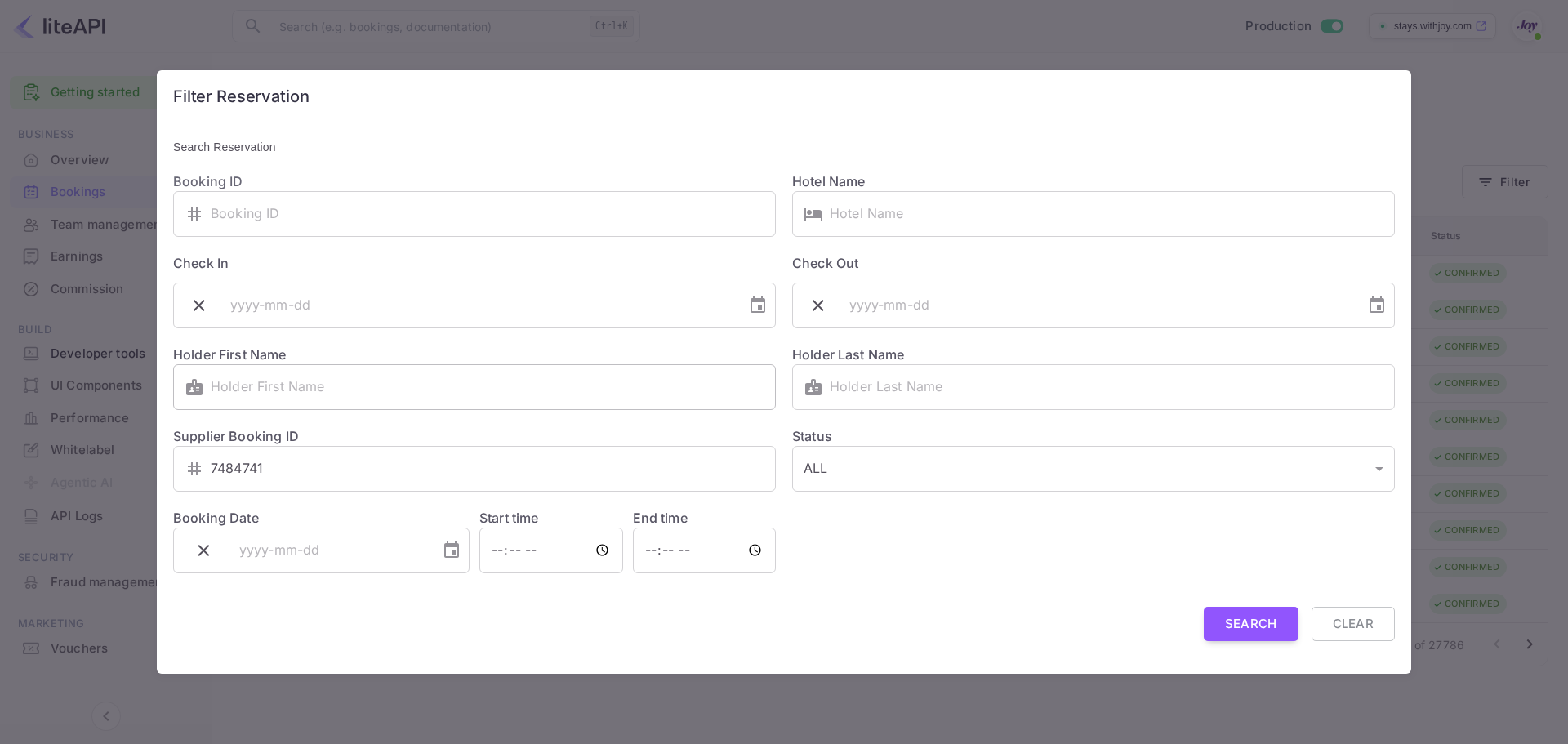 click at bounding box center [493, 387] 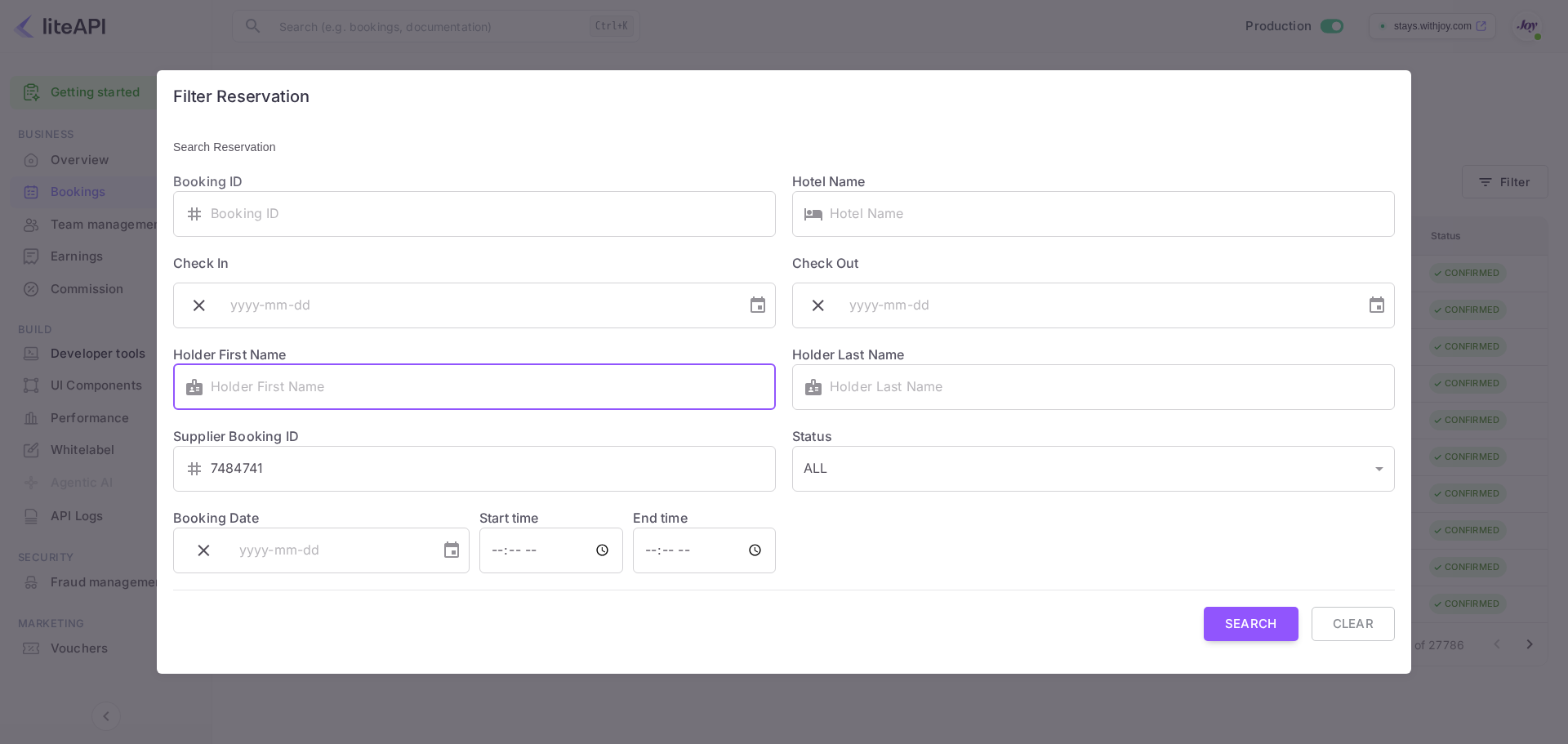 paste on "Eilleen" 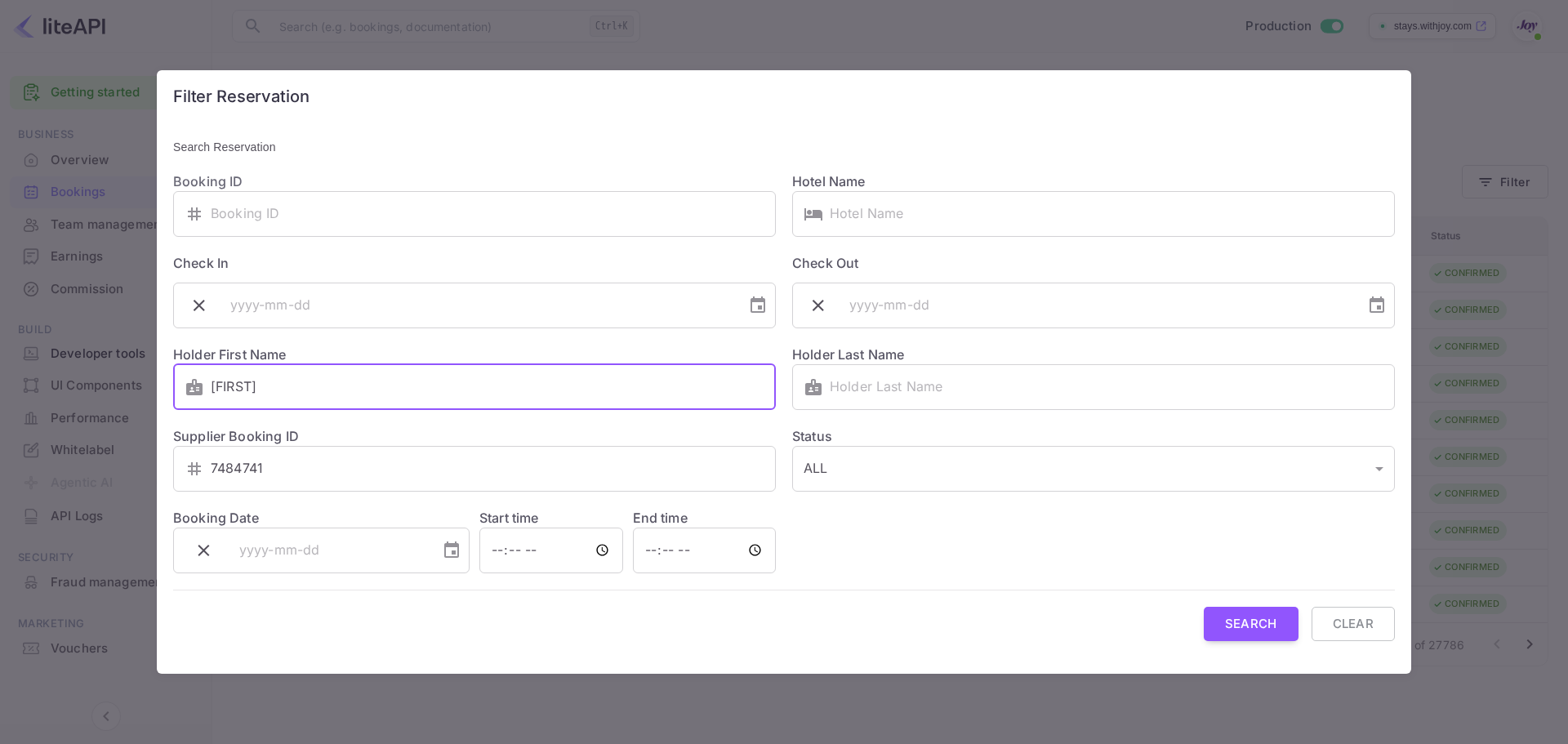 type on "Eilleen" 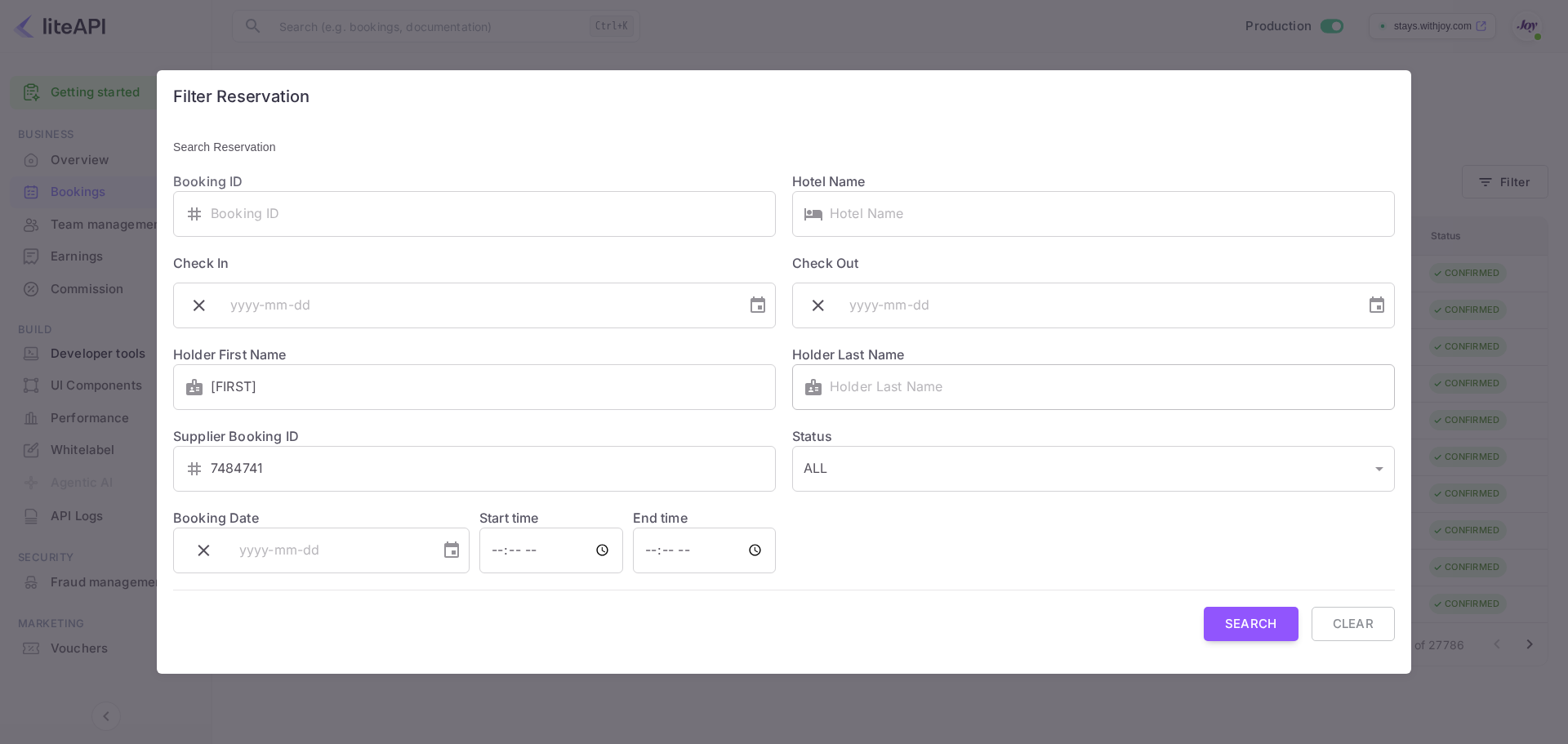 click at bounding box center (1112, 387) 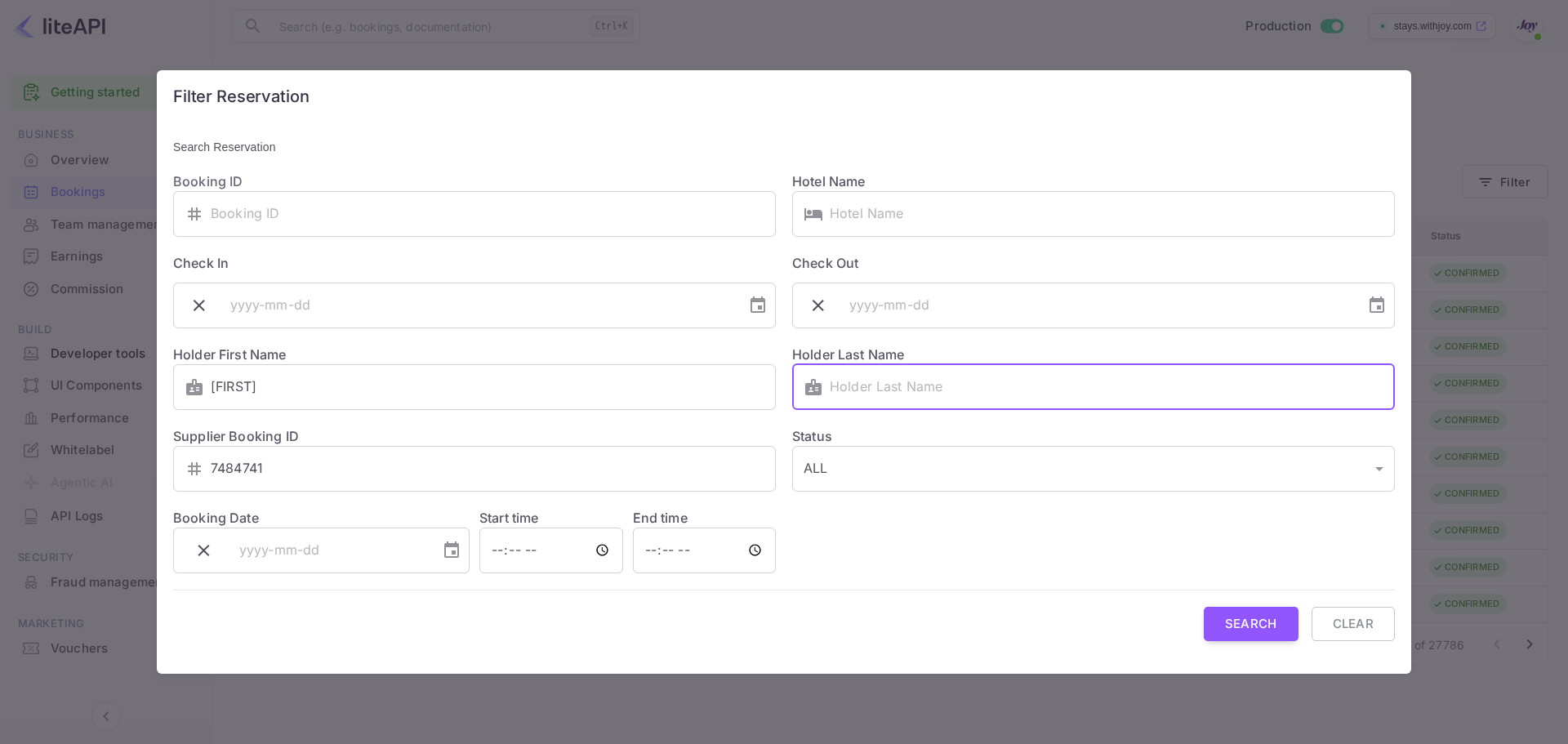 paste on "Tackaberry" 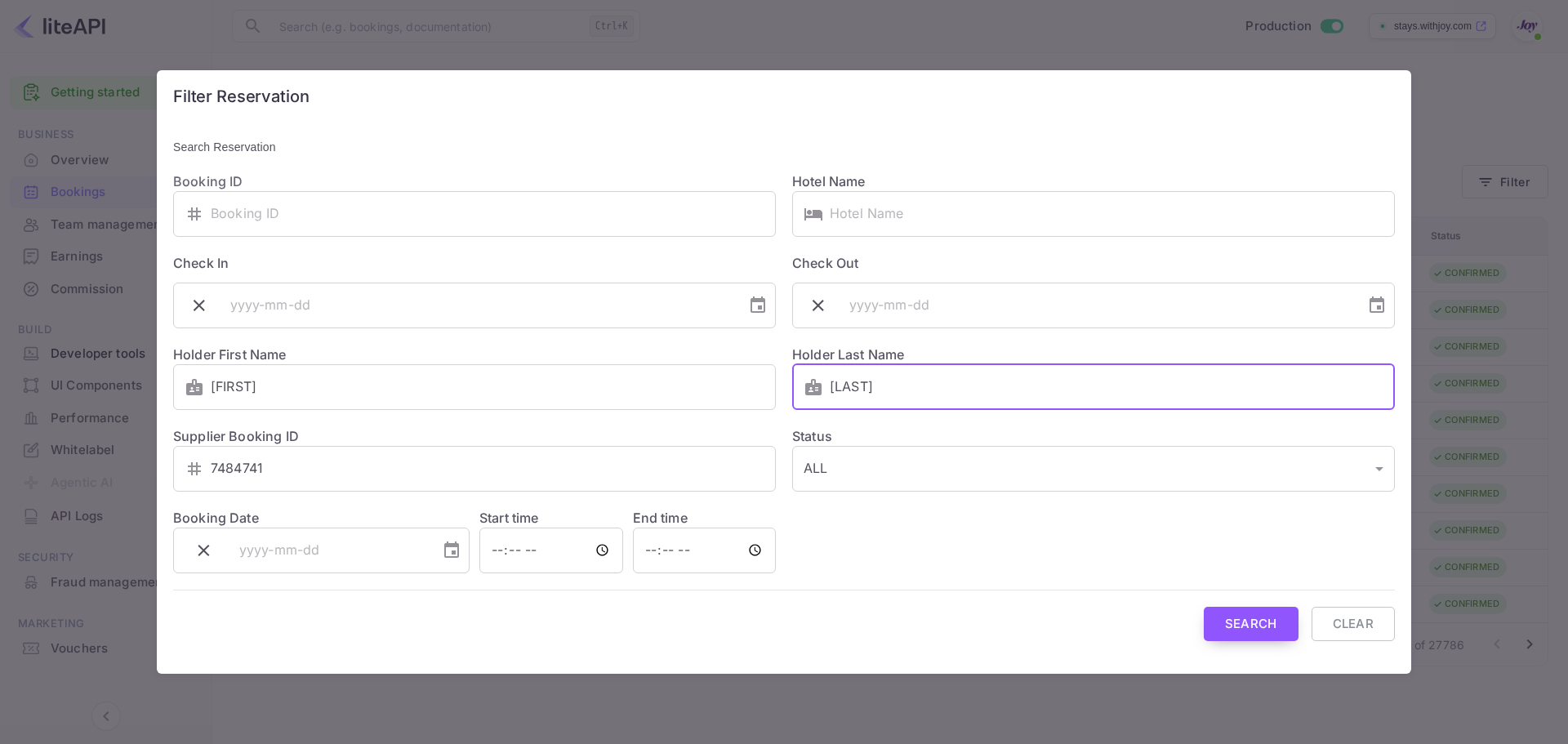 type on "Tackaberry" 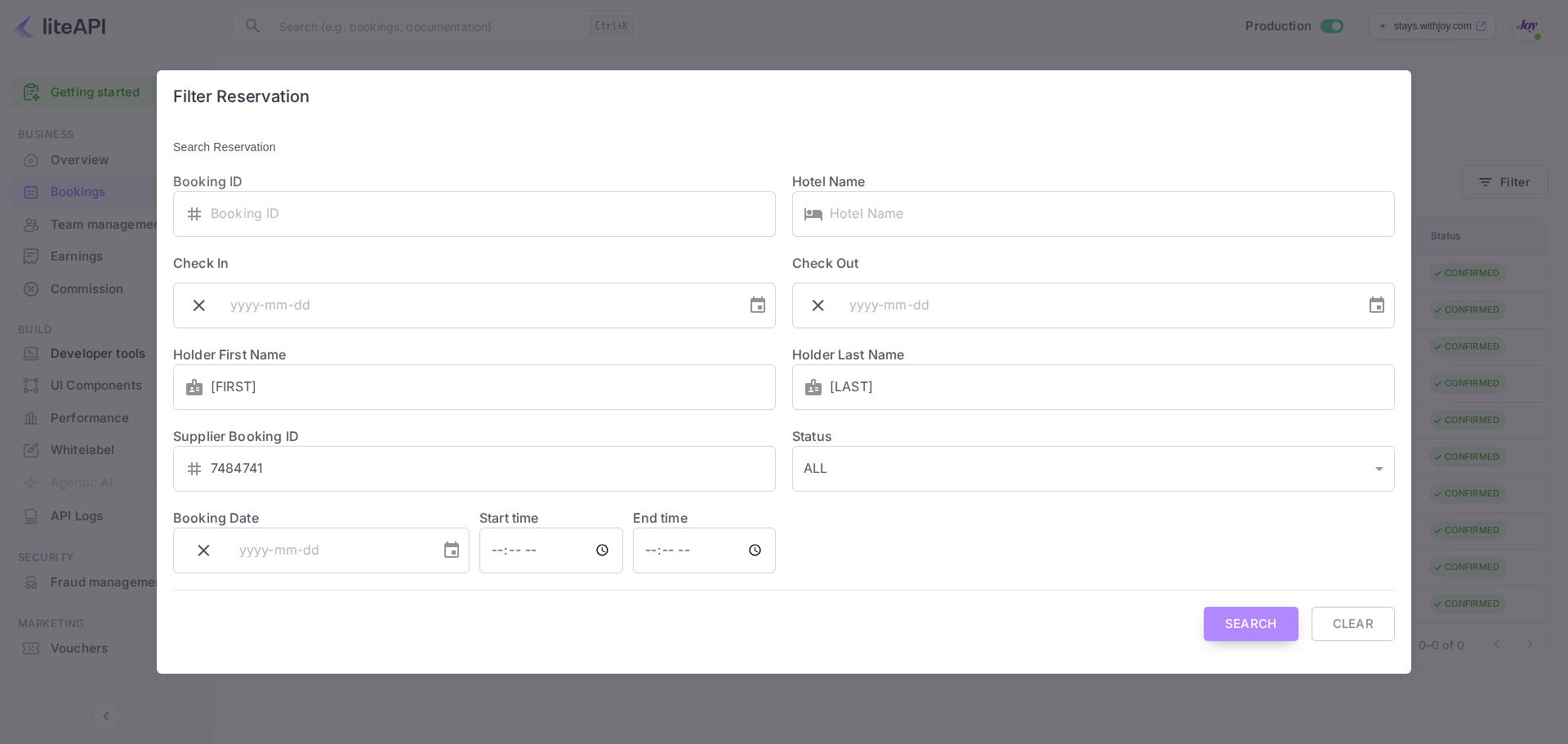 click on "Search" at bounding box center (1251, 624) 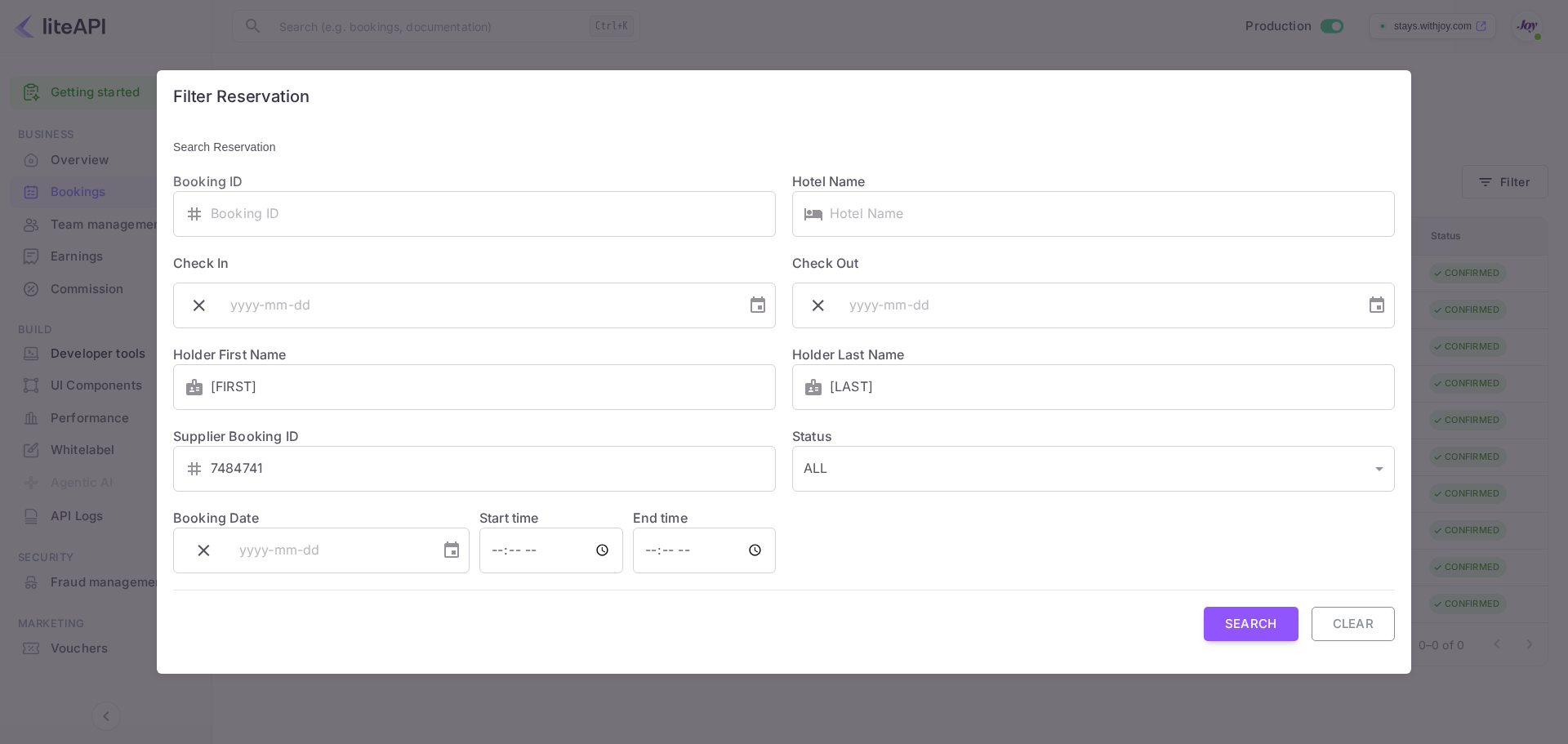 click on "Clear" at bounding box center (1353, 624) 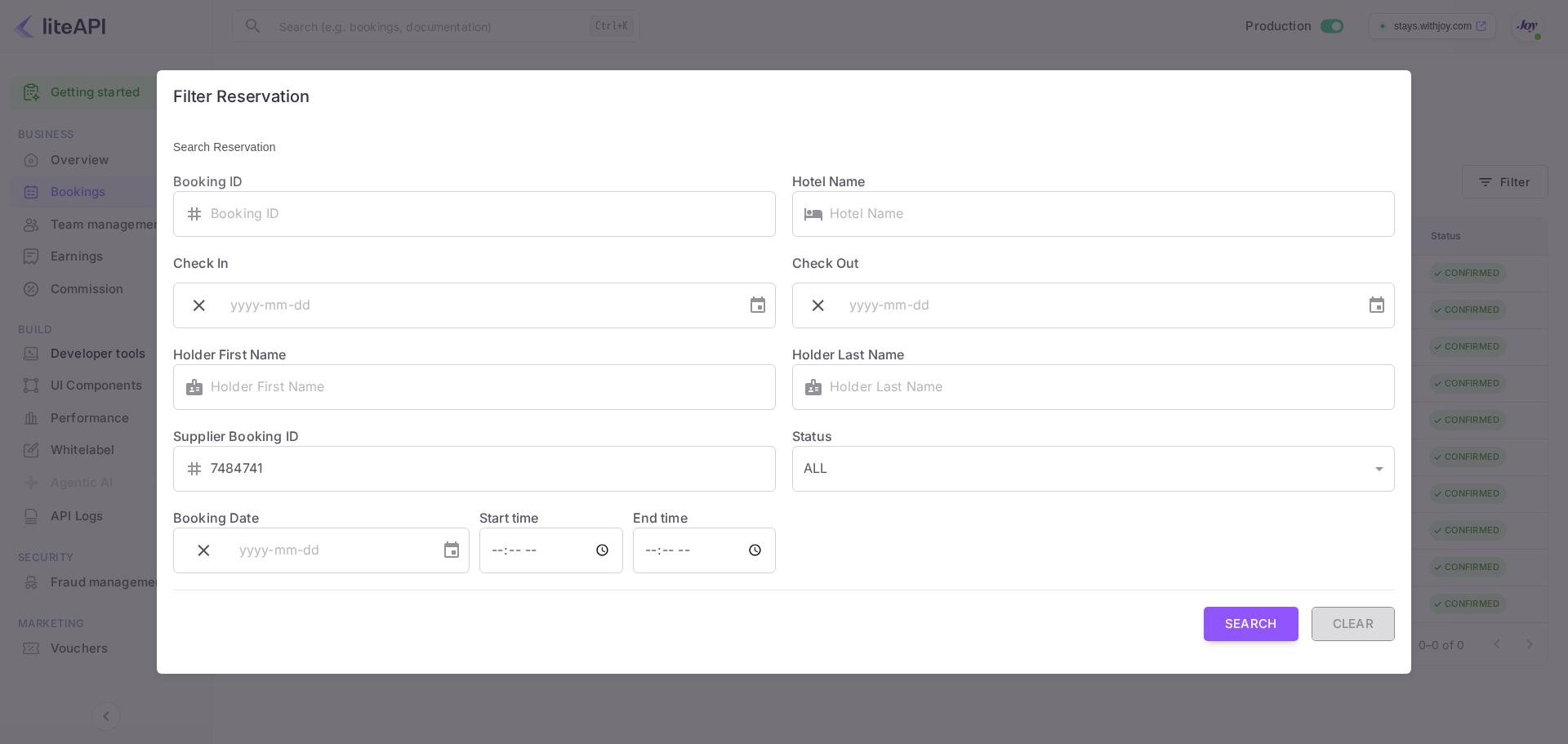 click on "Clear" at bounding box center [1353, 624] 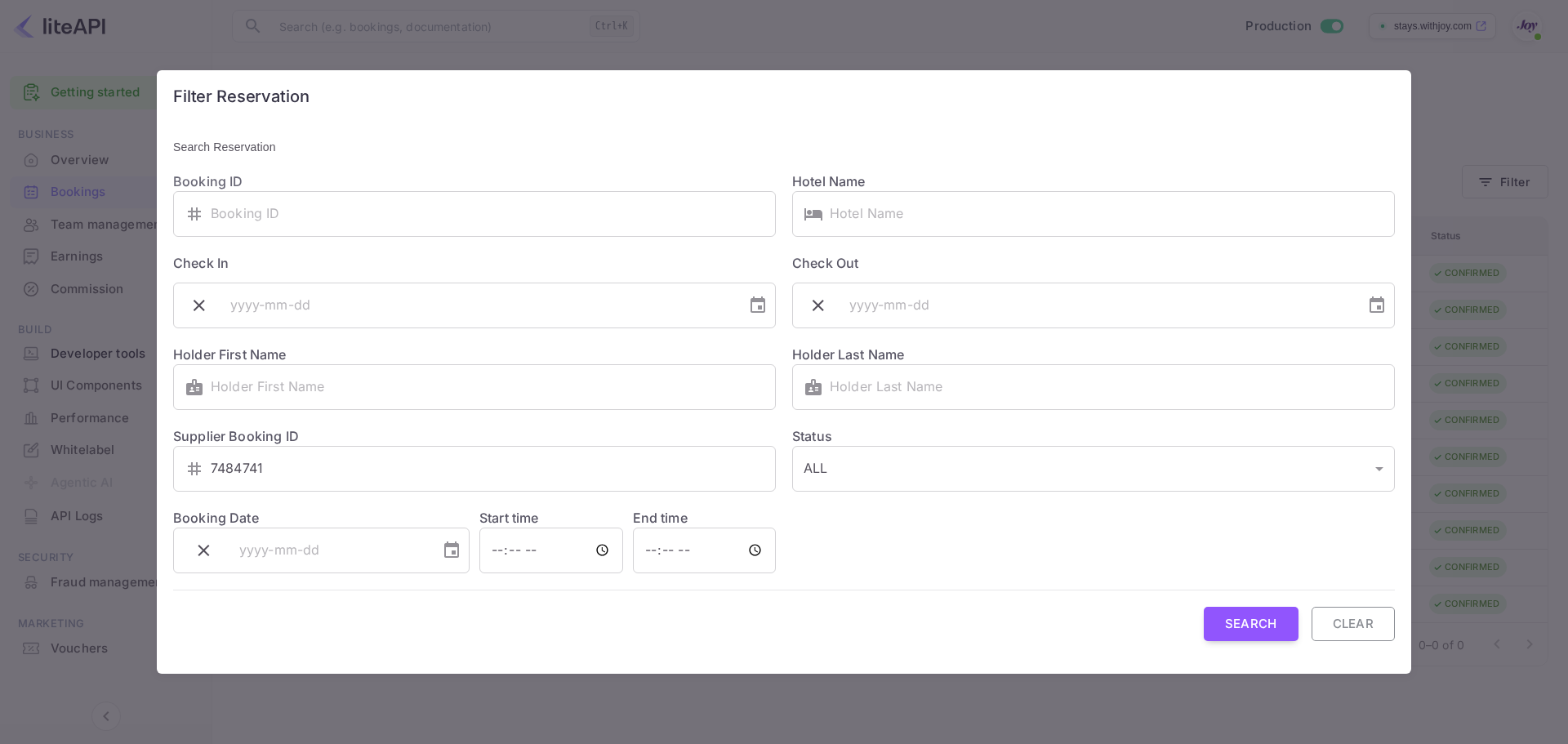 click on "Clear" at bounding box center [1353, 624] 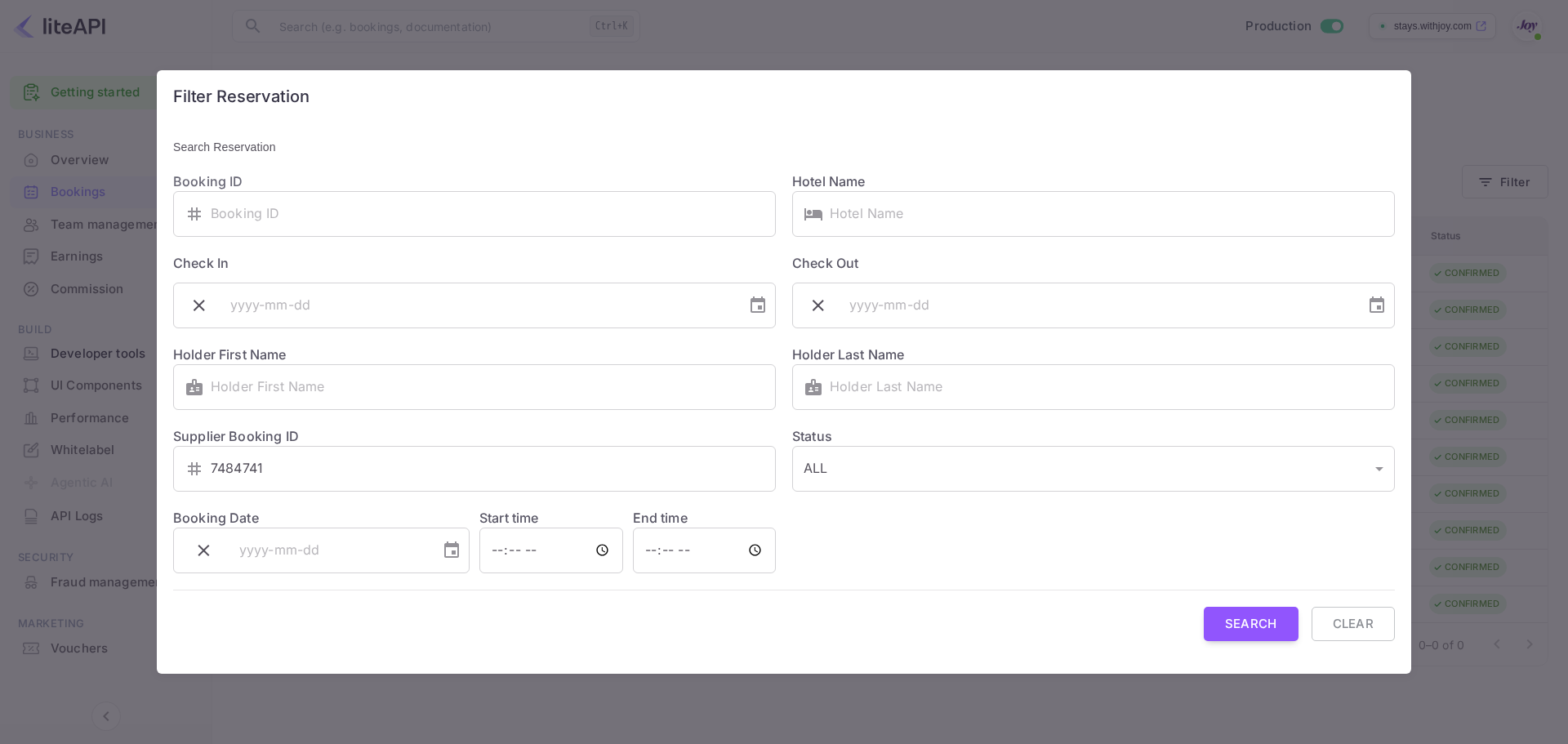 click on "Supplier Booking ID ​ 7484741 ​" at bounding box center (466, 451) 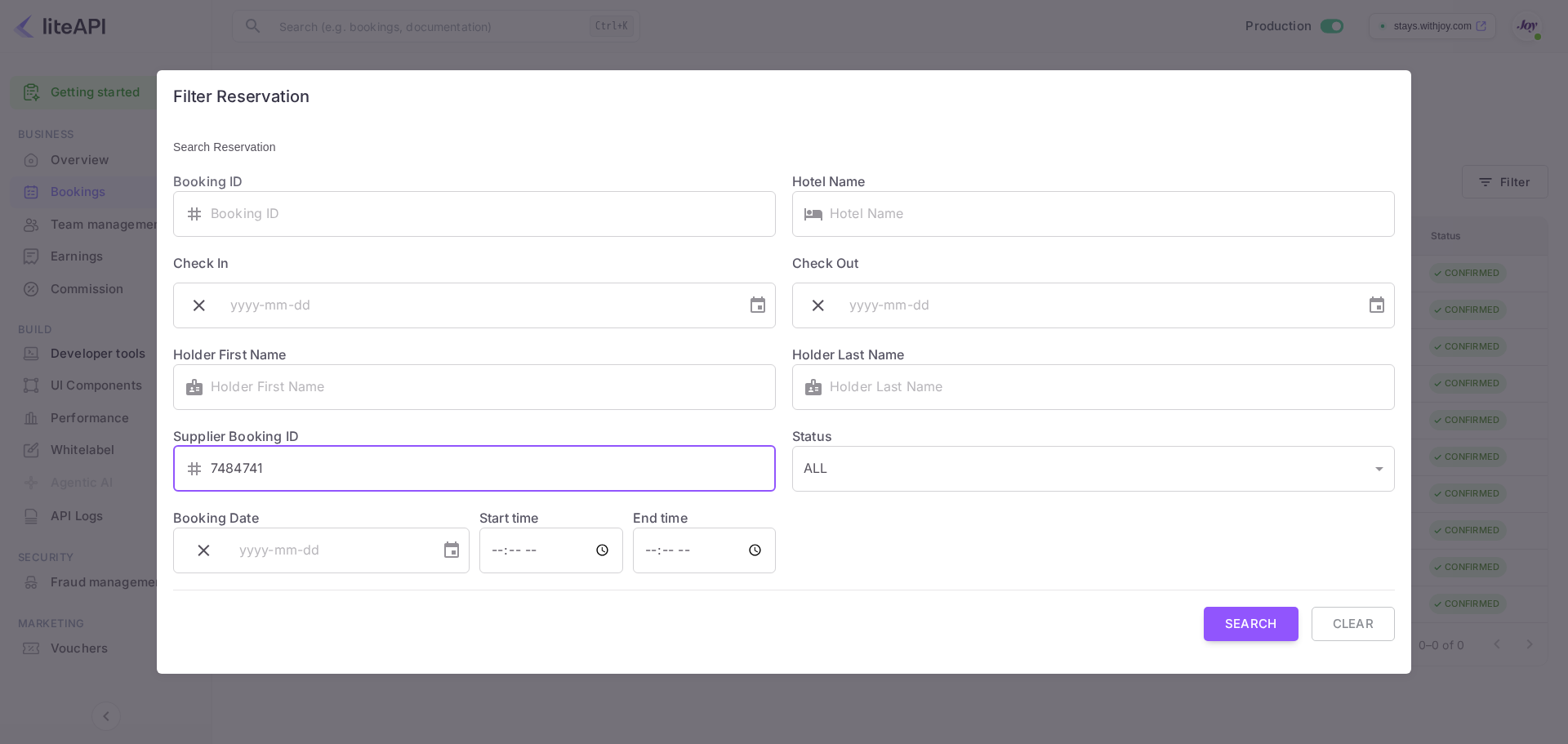 click on "7484741" at bounding box center [493, 469] 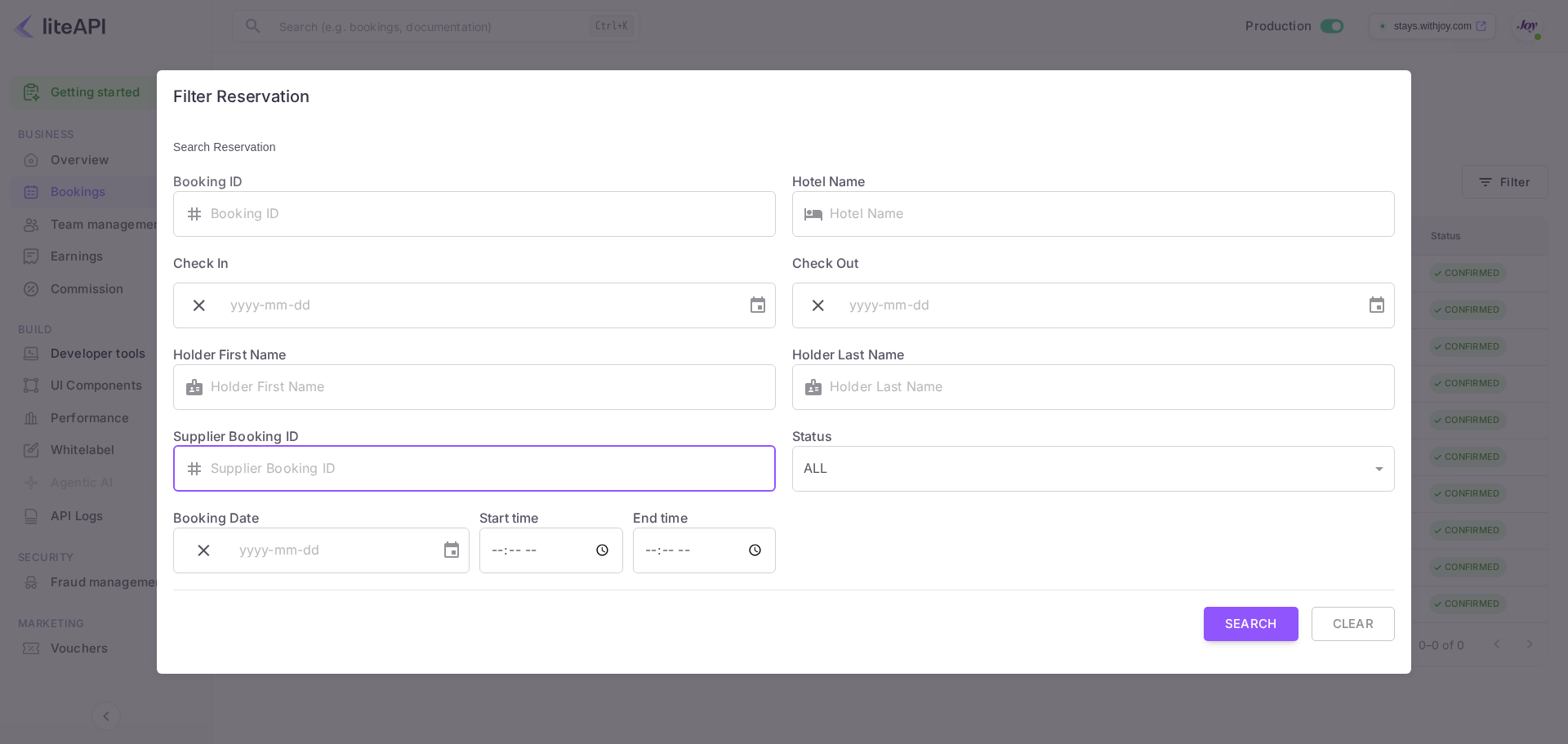 paste on "7484741" 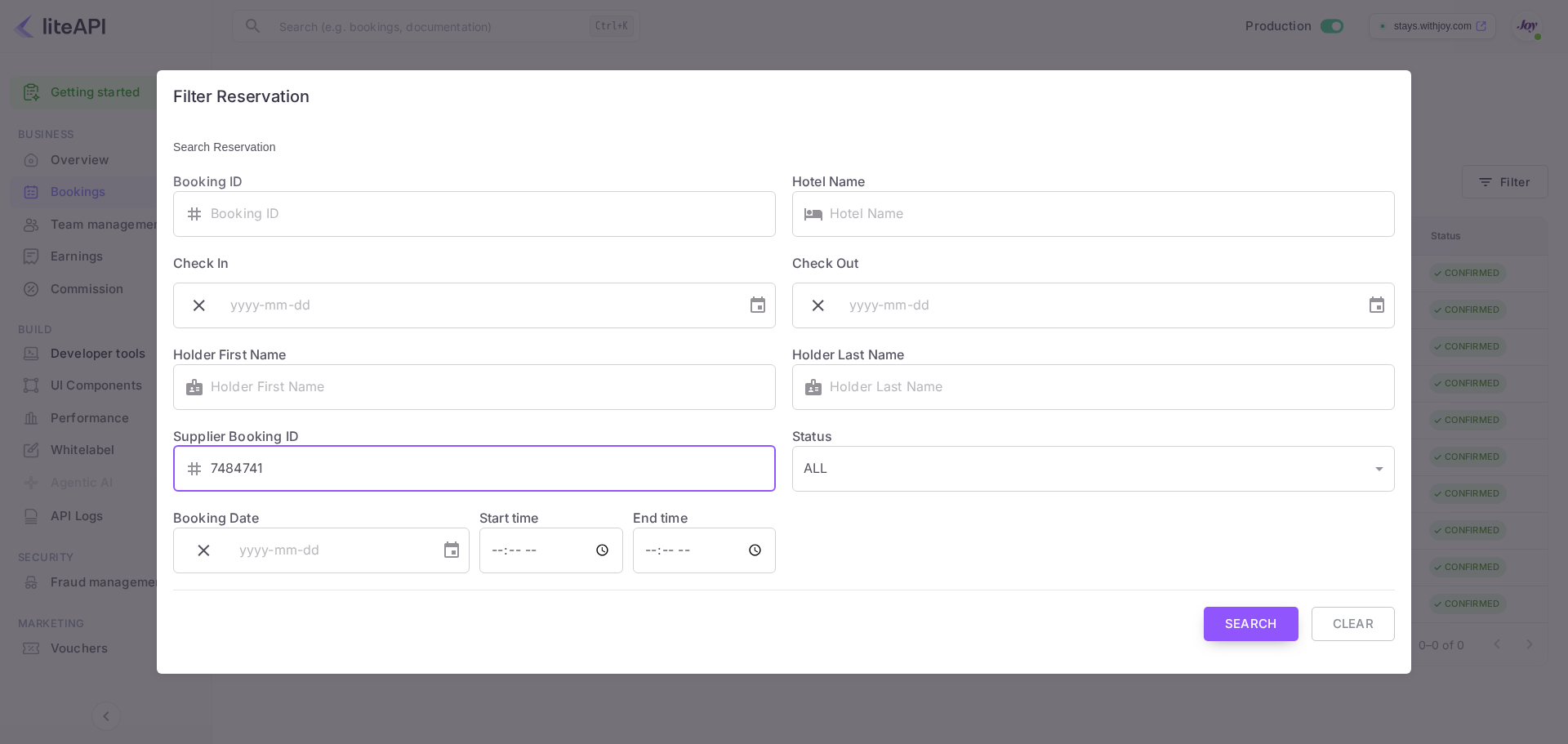 type on "7484741" 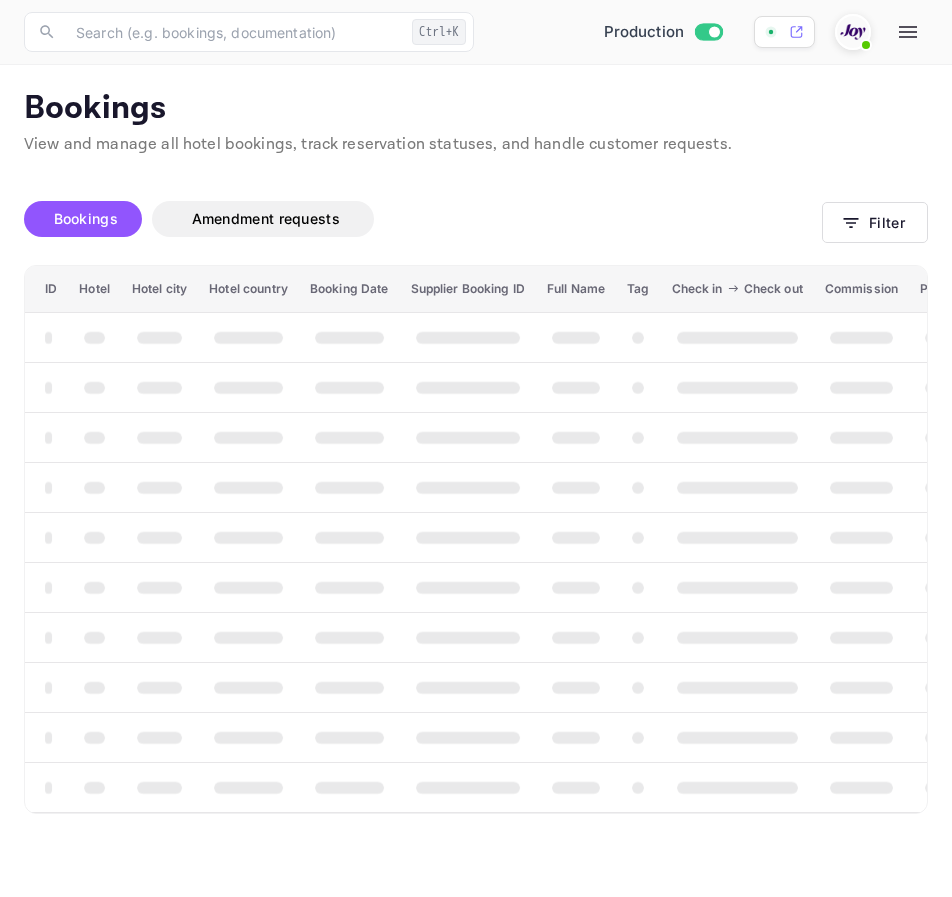 scroll, scrollTop: 0, scrollLeft: 0, axis: both 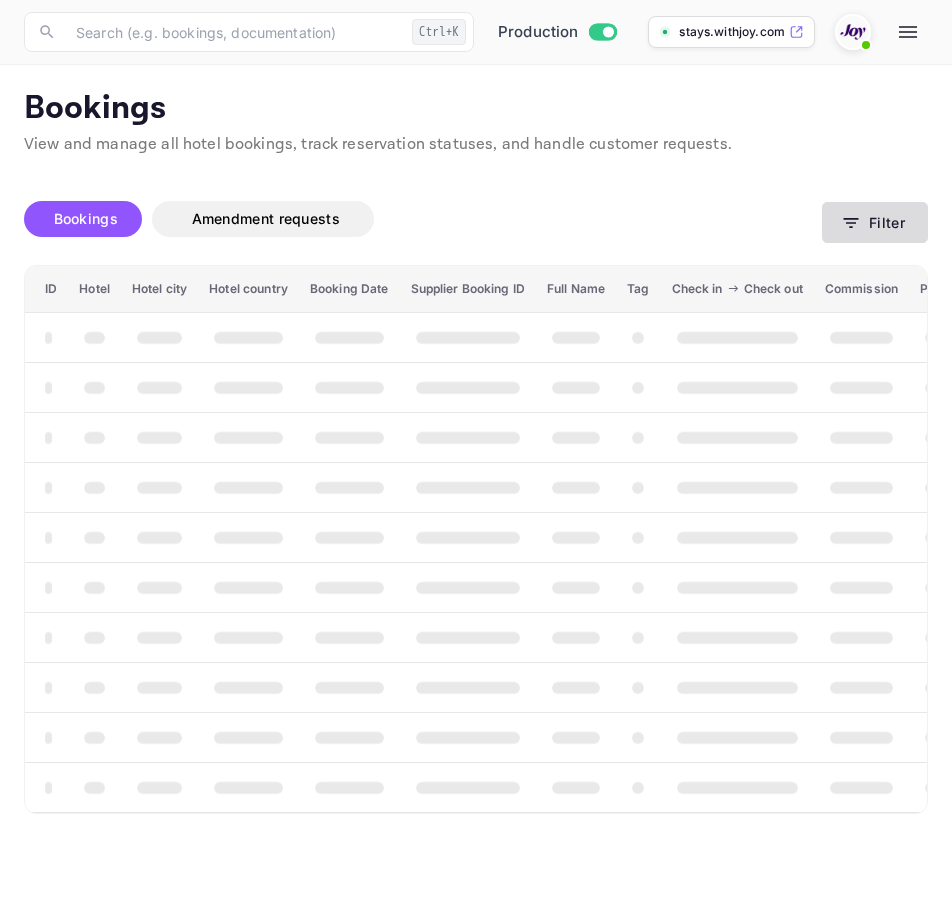 click on "Filter" at bounding box center (875, 222) 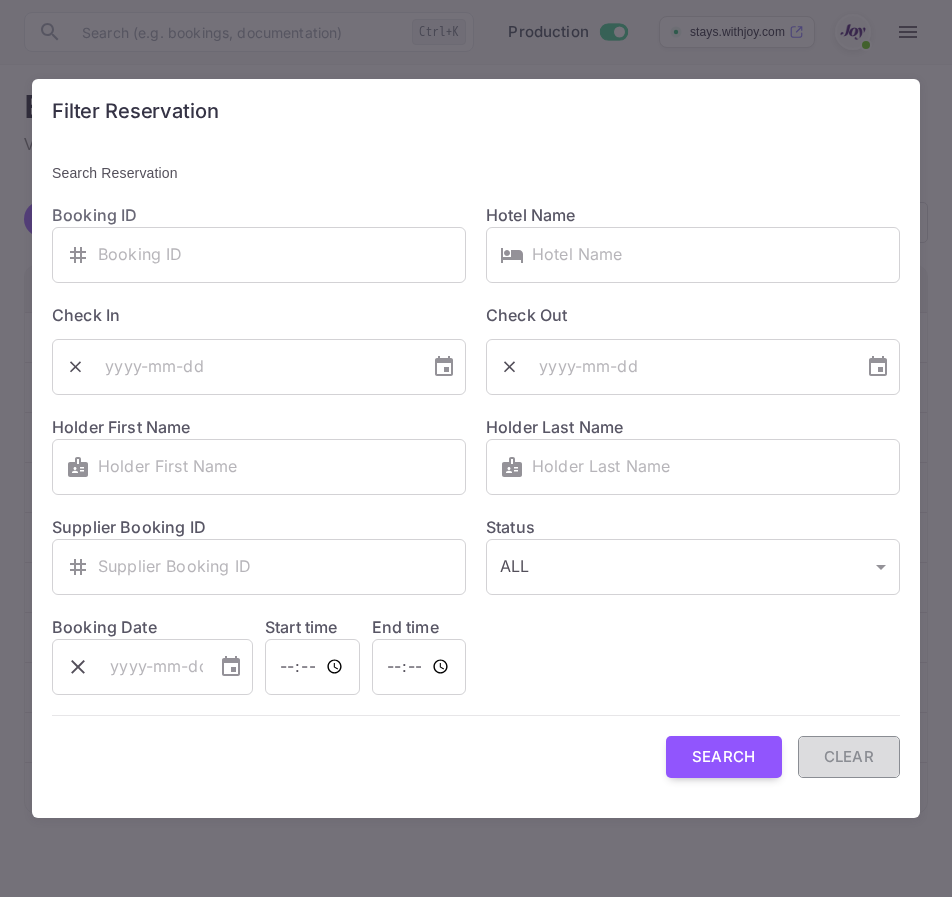 click on "Clear" at bounding box center [849, 757] 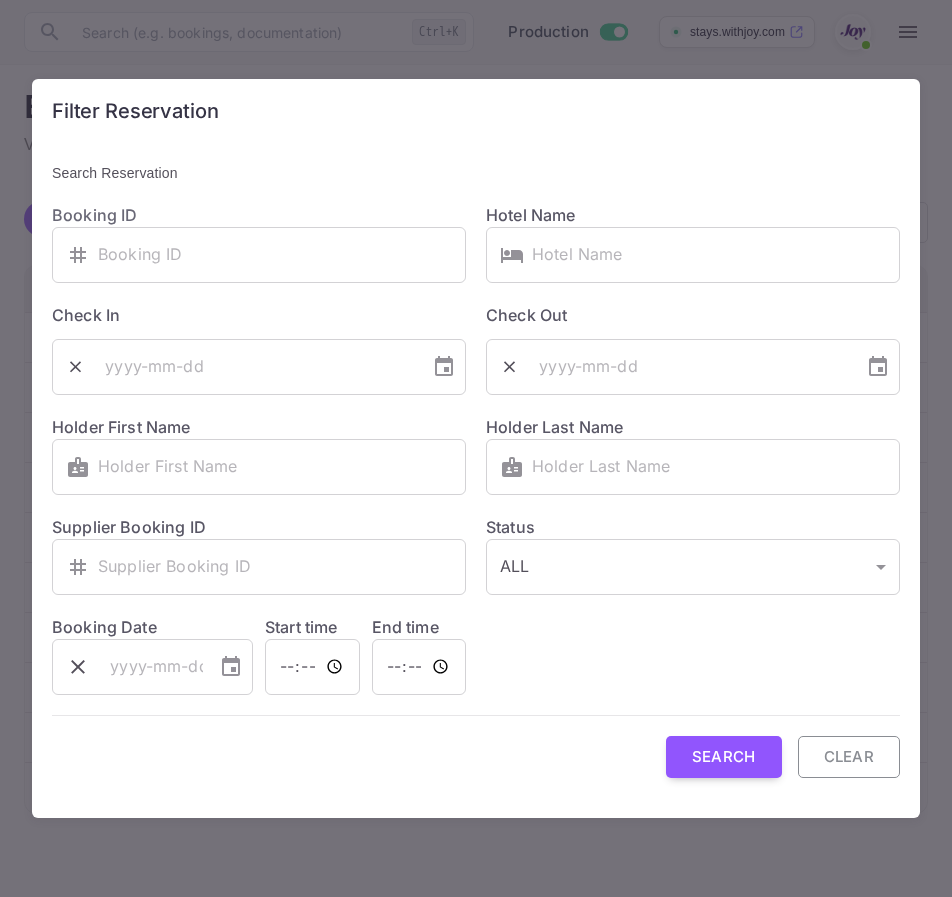 click on "Clear" at bounding box center (849, 757) 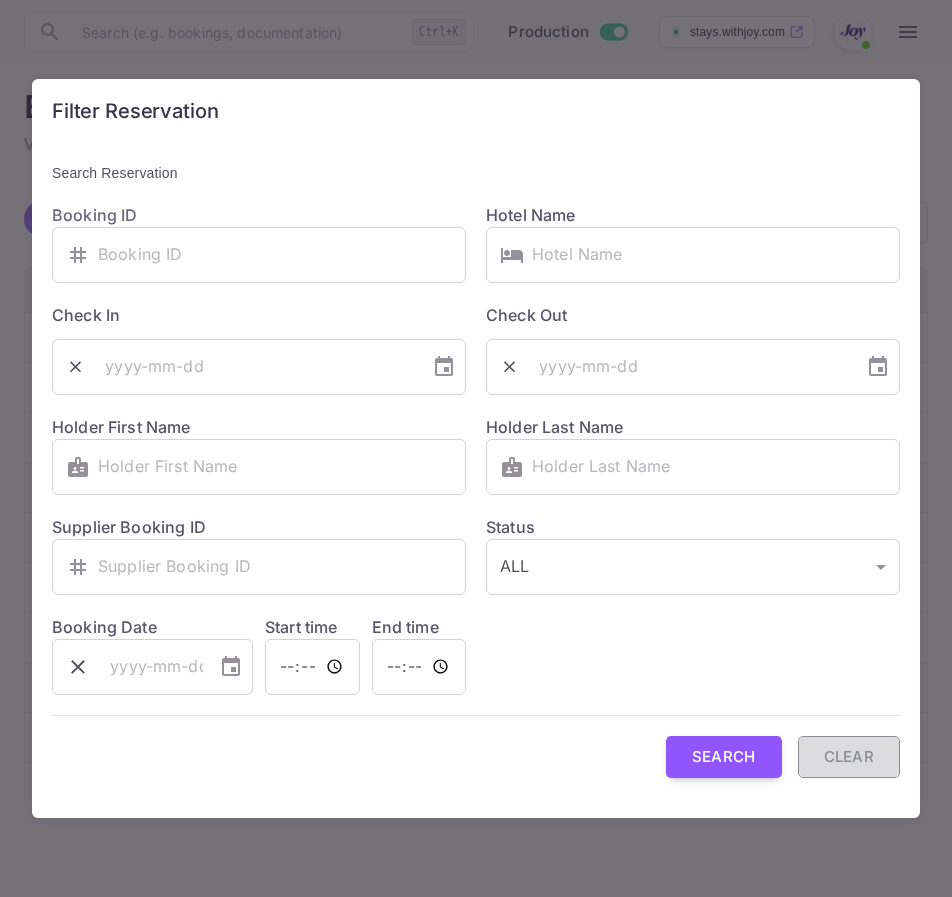 click on "Clear" at bounding box center (849, 757) 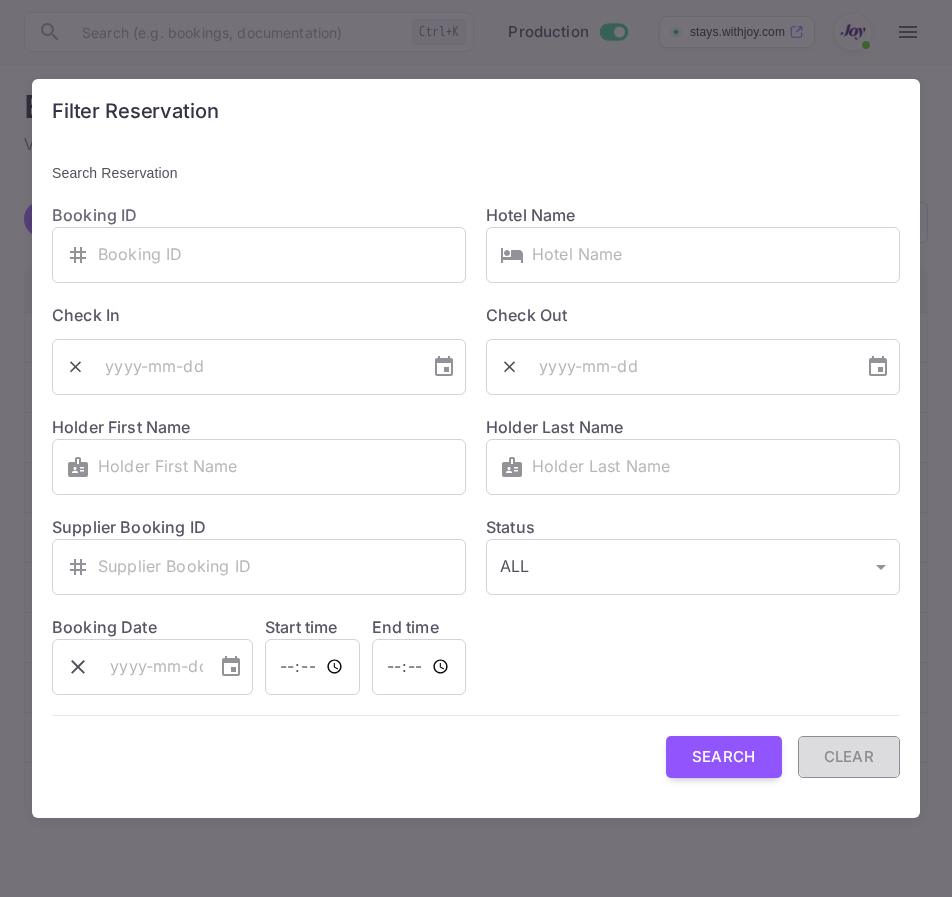 click on "Clear" at bounding box center (849, 757) 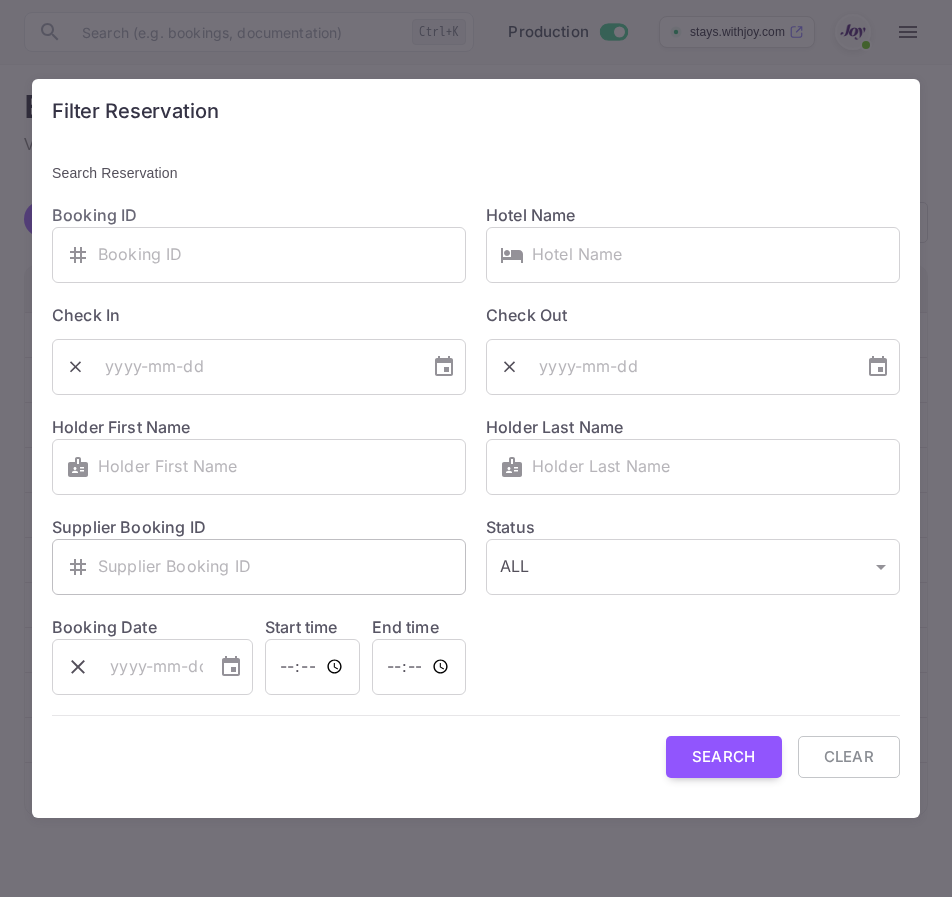 click at bounding box center [282, 567] 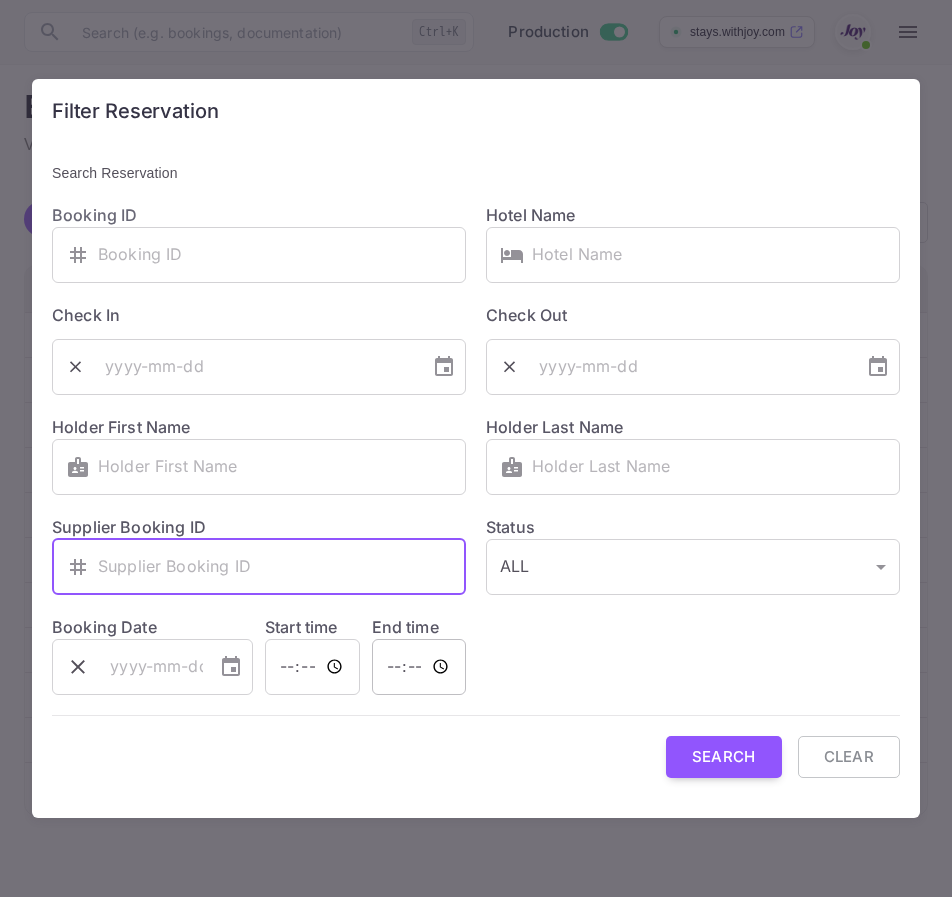 paste on "7484741" 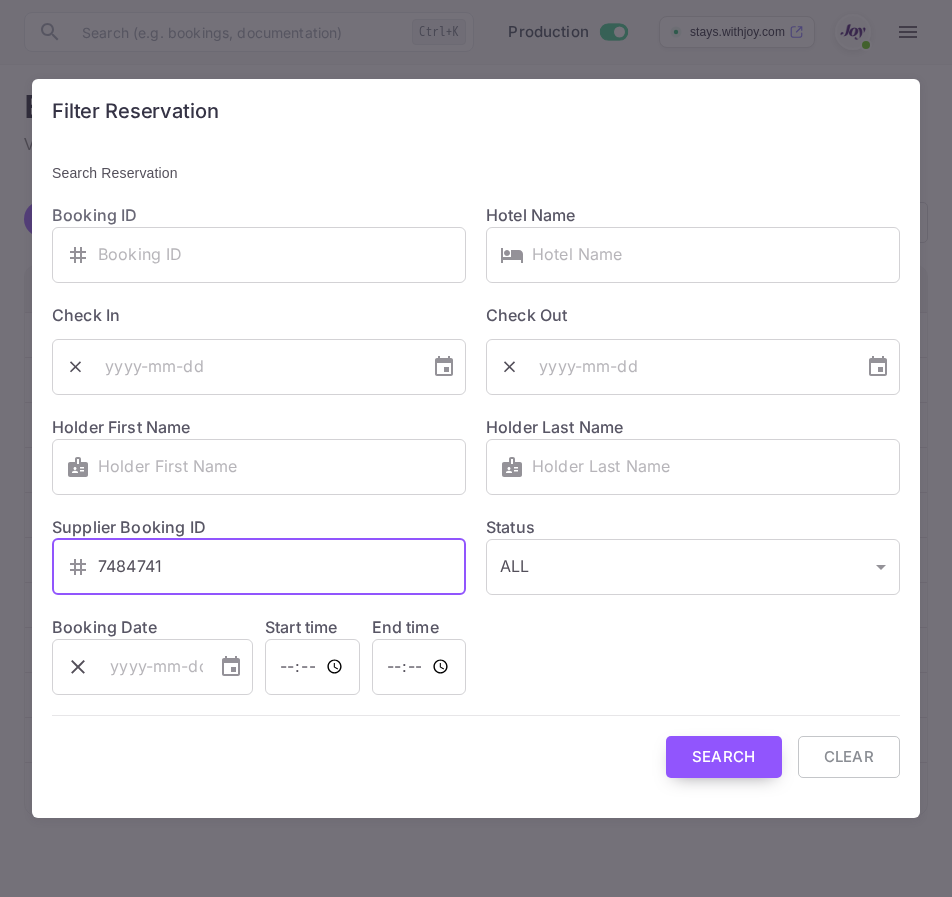type on "7484741" 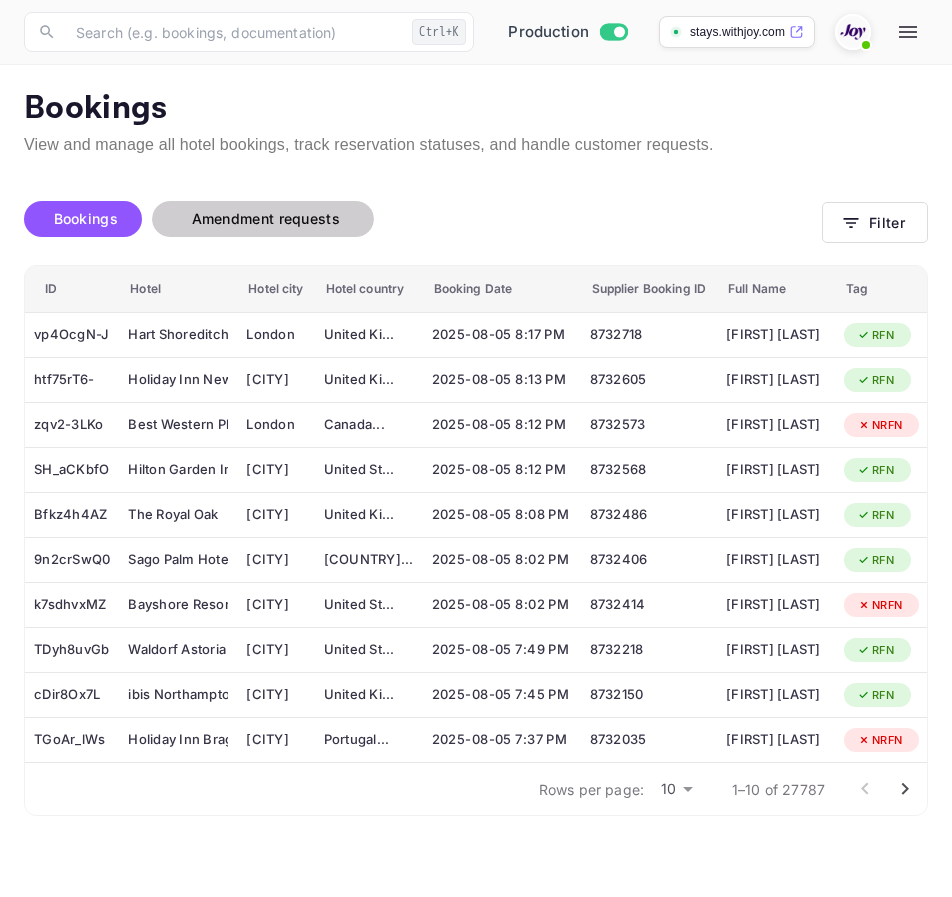 click on "Amendment requests" at bounding box center [266, 218] 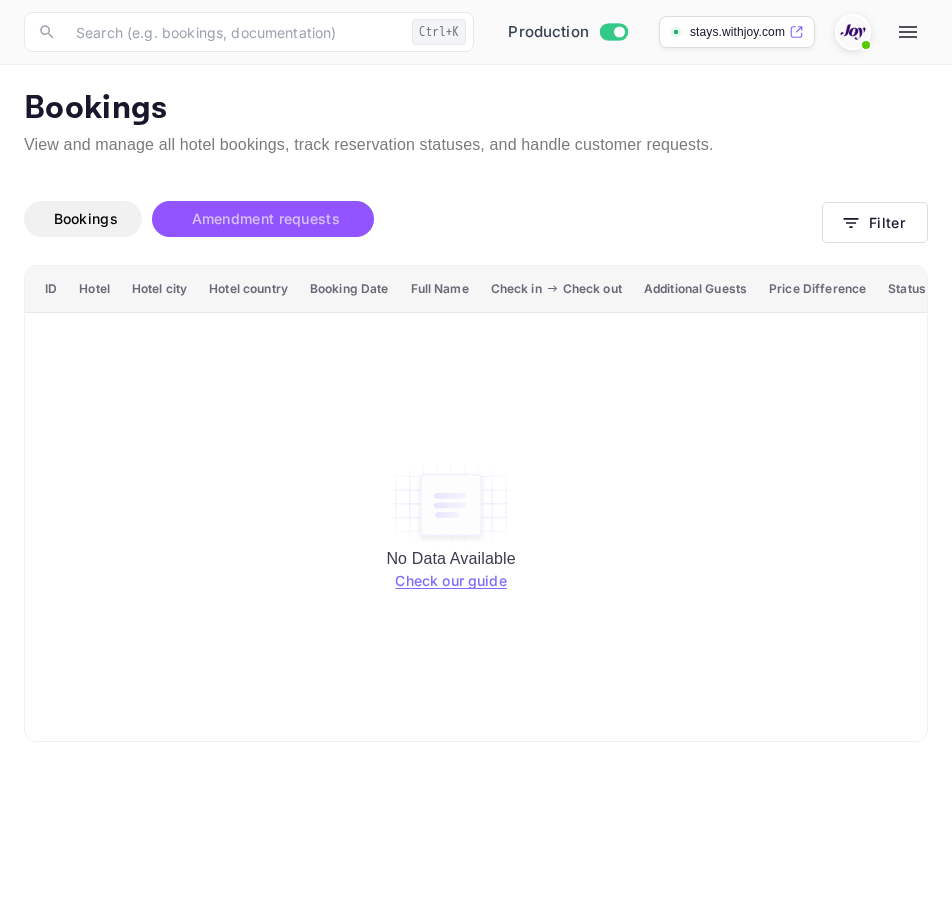 click on "Amendment requests" at bounding box center [263, 219] 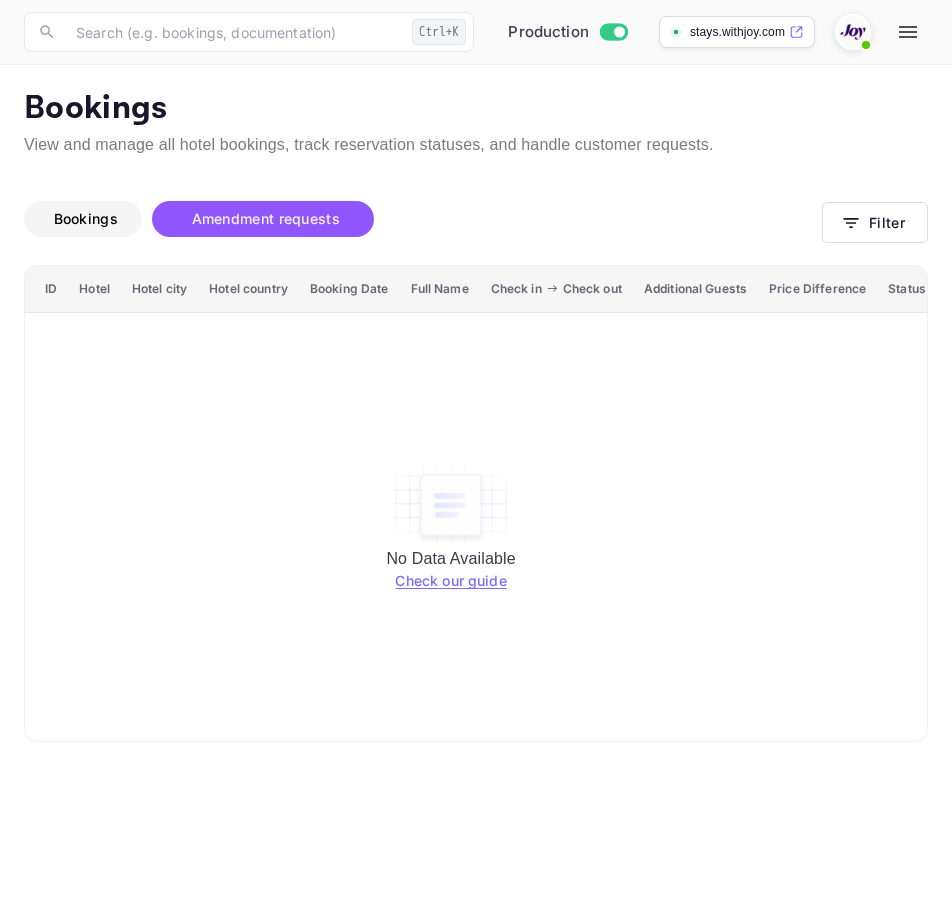 click on "Bookings" at bounding box center (86, 218) 